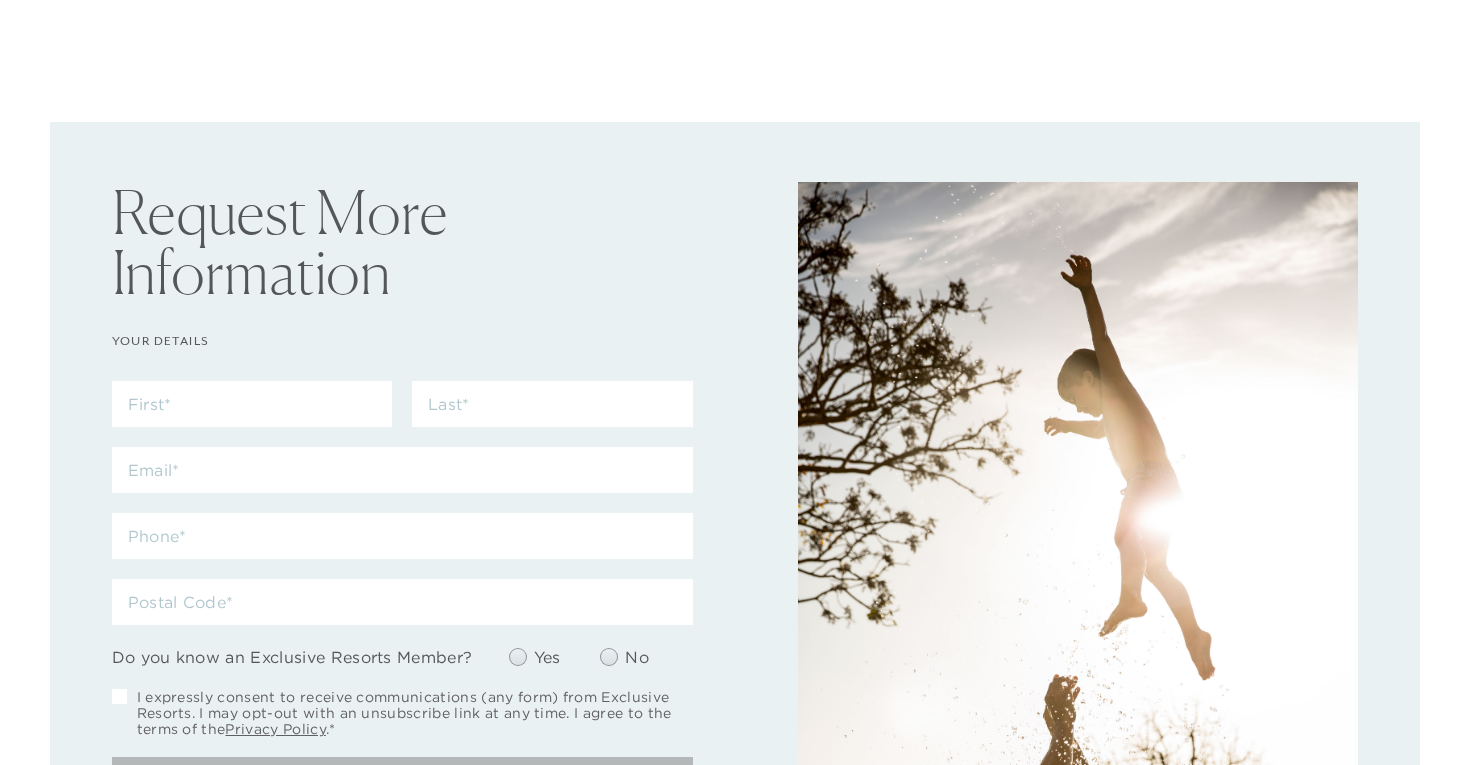 scroll, scrollTop: 0, scrollLeft: 0, axis: both 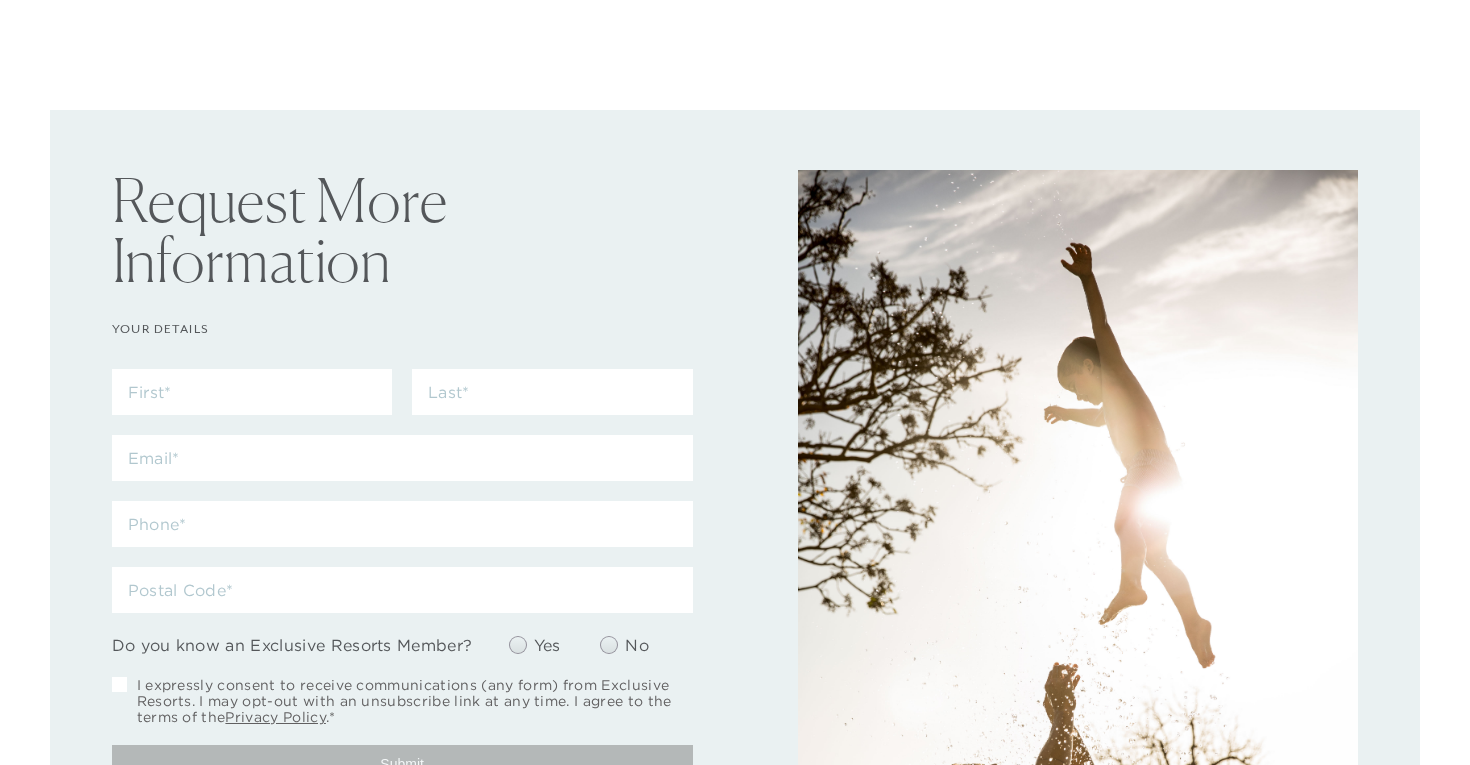 checkbox on "false" 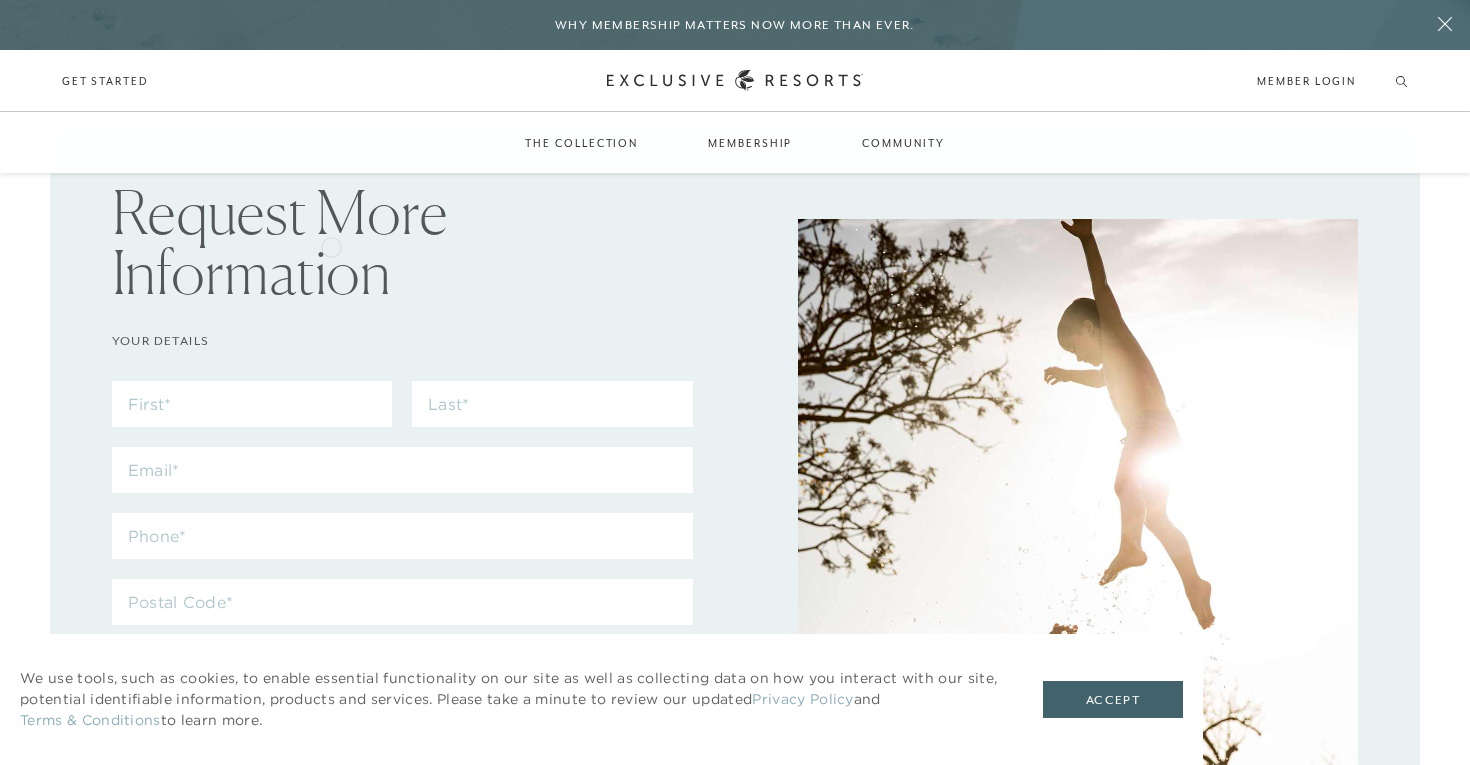 scroll, scrollTop: 0, scrollLeft: 0, axis: both 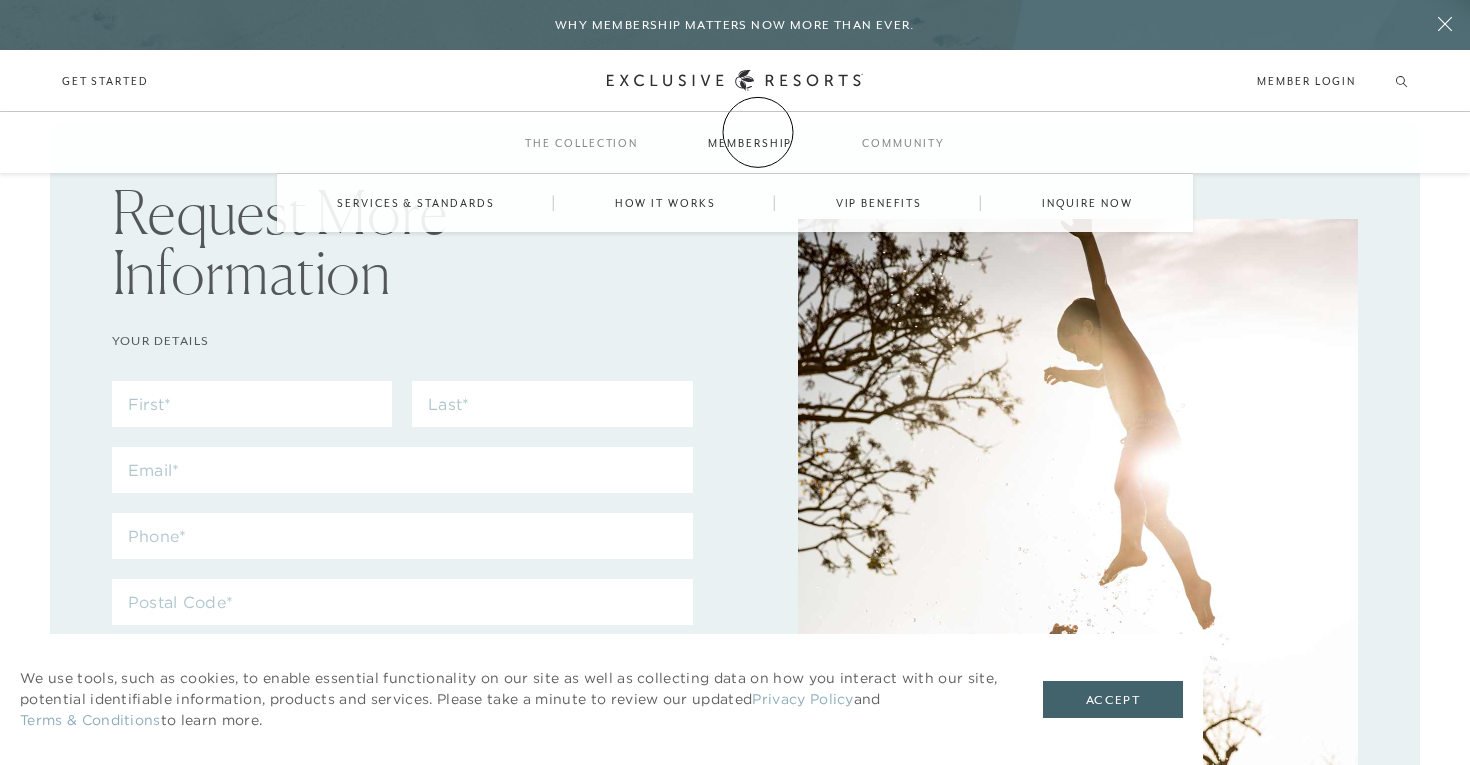 click on "Membership" at bounding box center [750, 143] 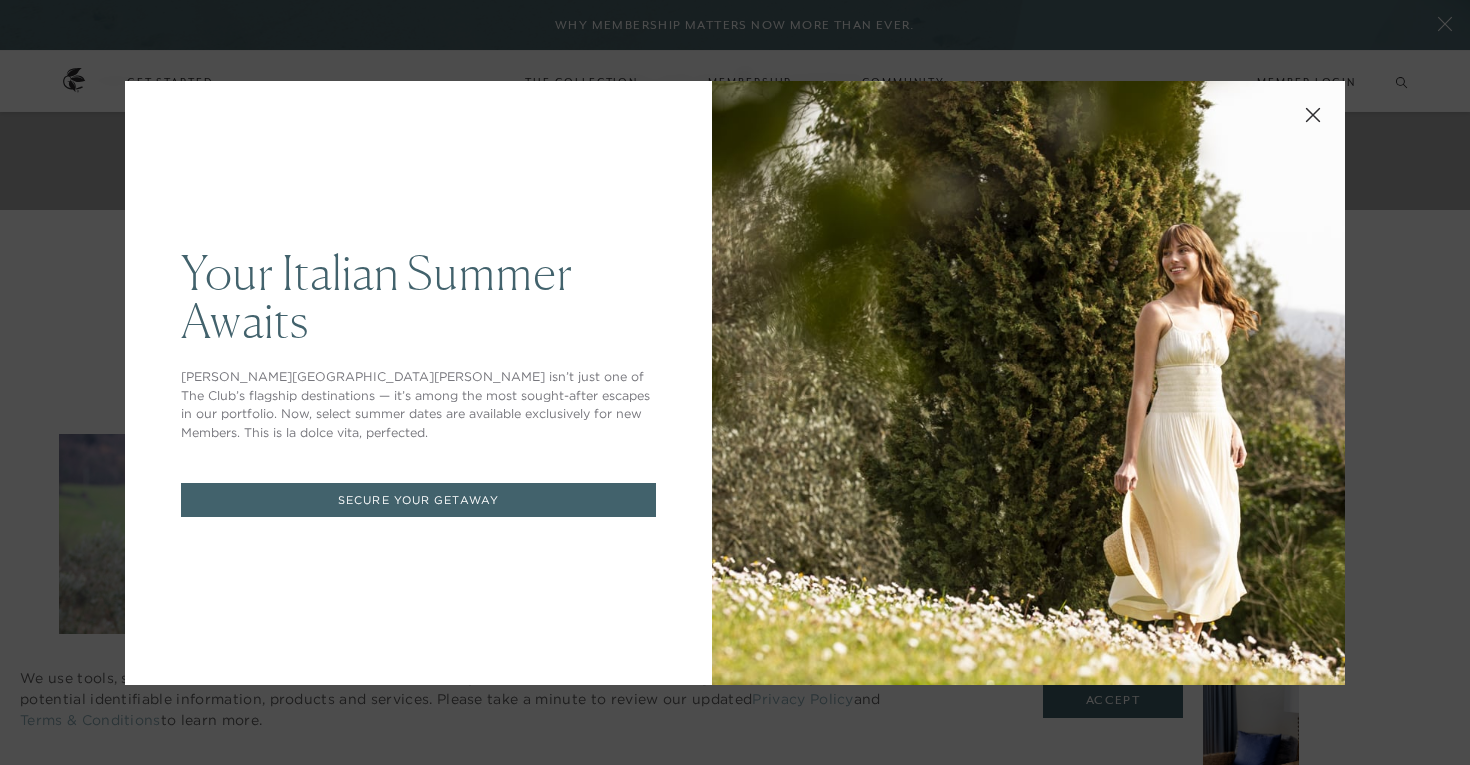 click 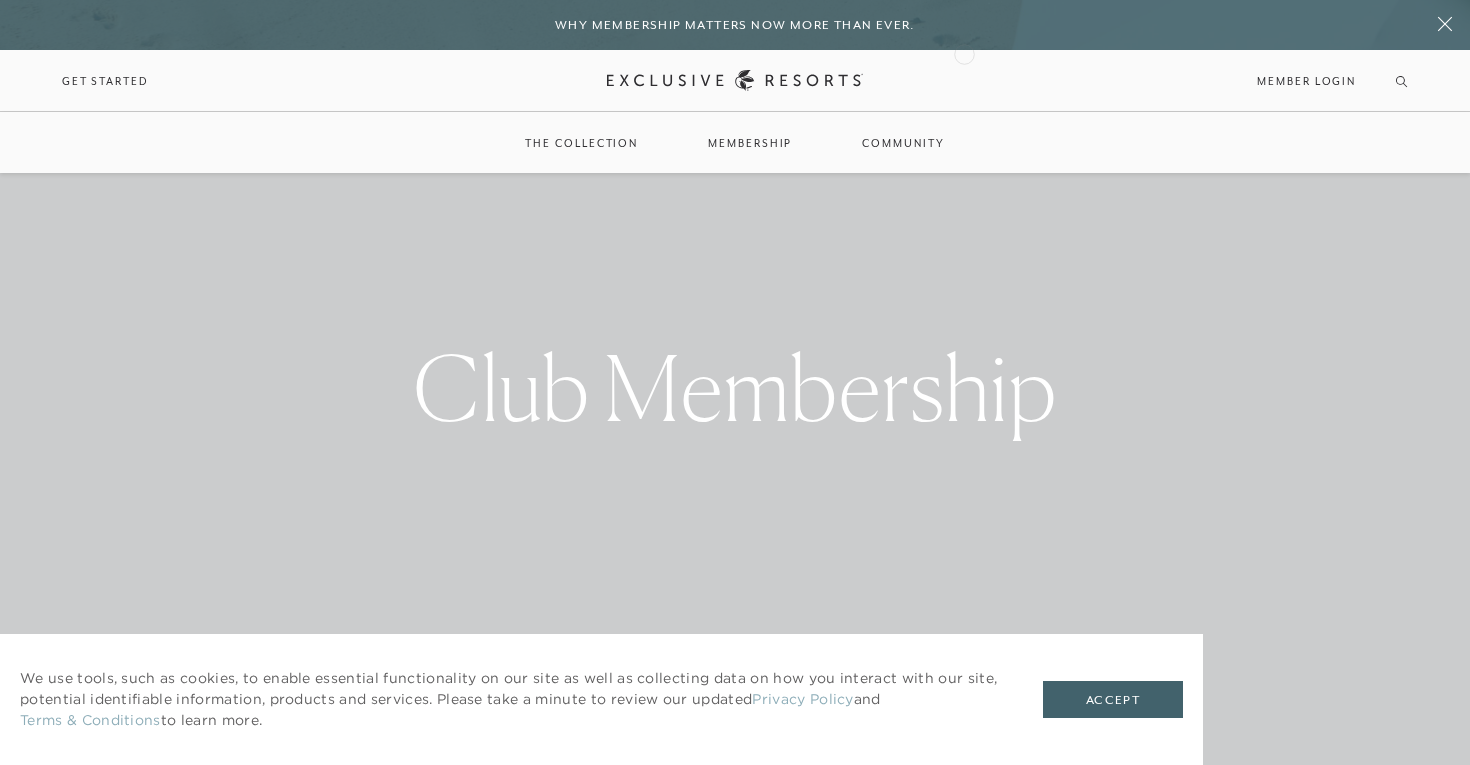 scroll, scrollTop: 0, scrollLeft: 0, axis: both 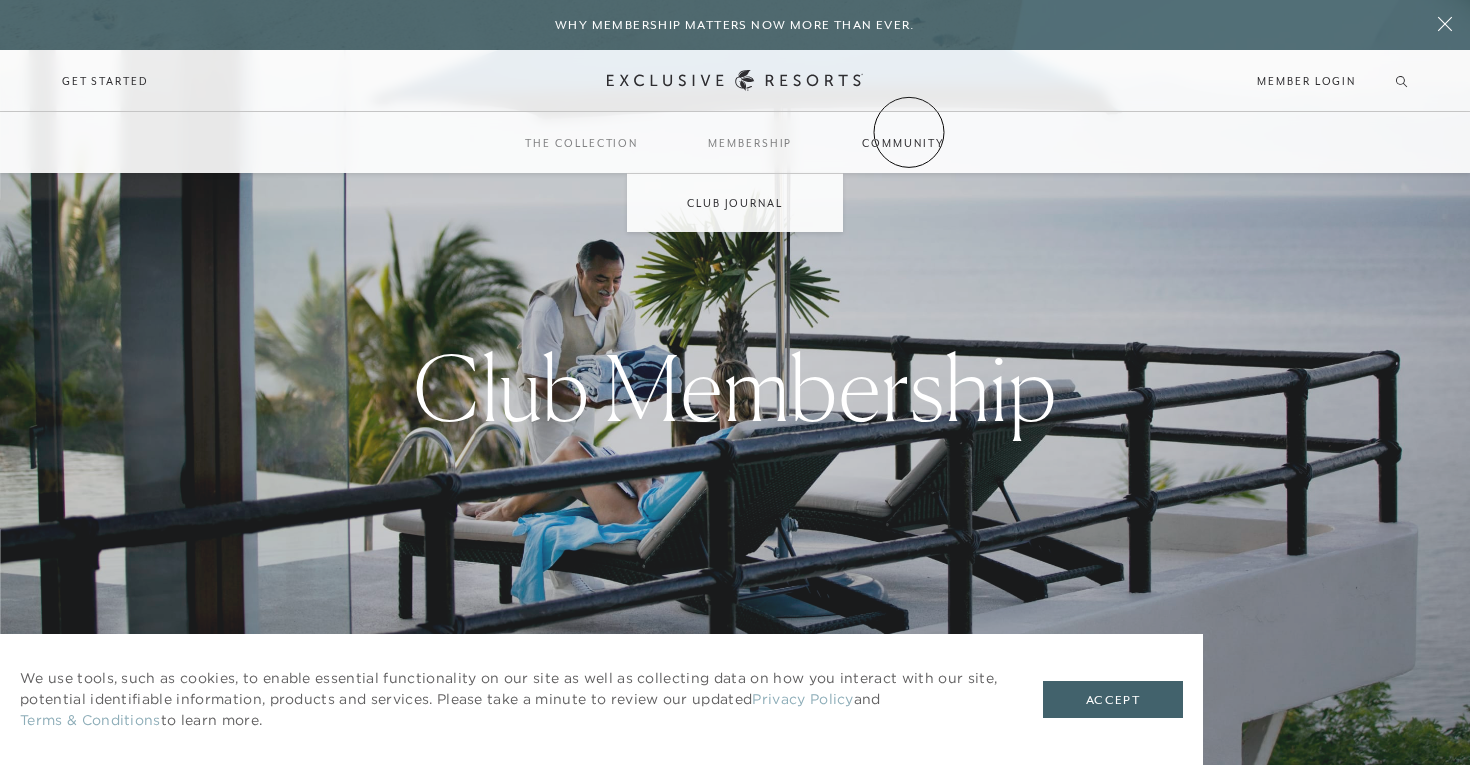 click on "Community" at bounding box center (903, 143) 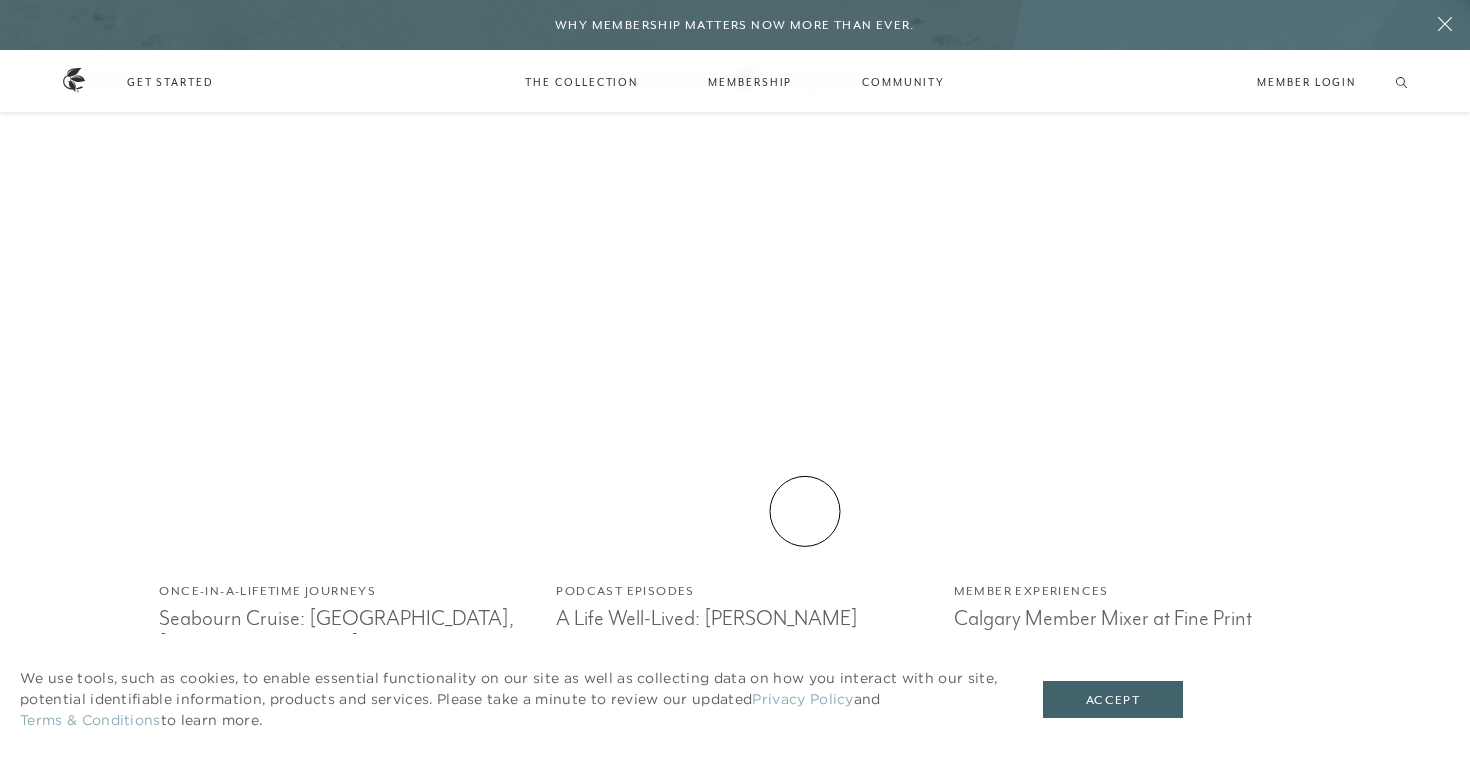 scroll, scrollTop: 4261, scrollLeft: 0, axis: vertical 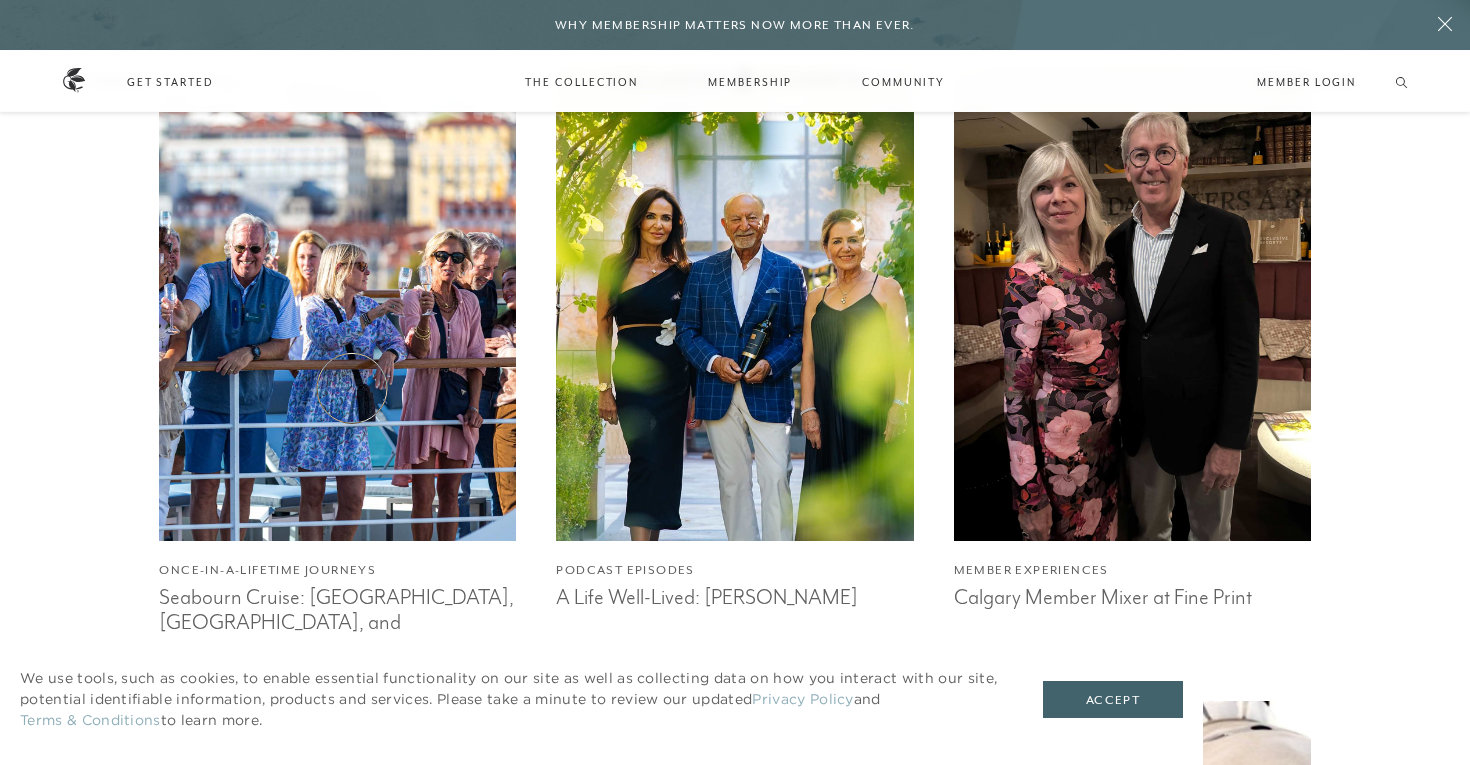 click at bounding box center (338, 304) 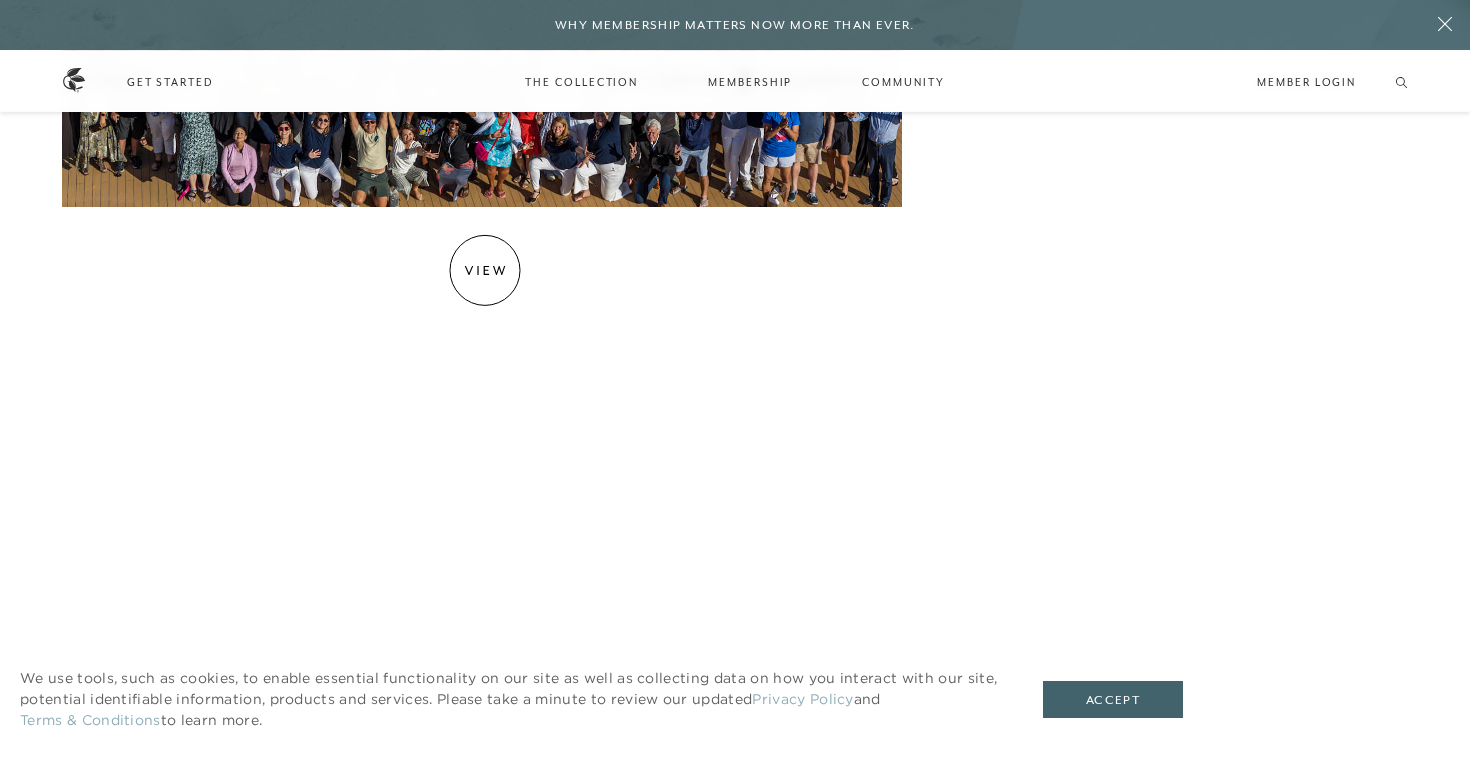 scroll, scrollTop: 4673, scrollLeft: 0, axis: vertical 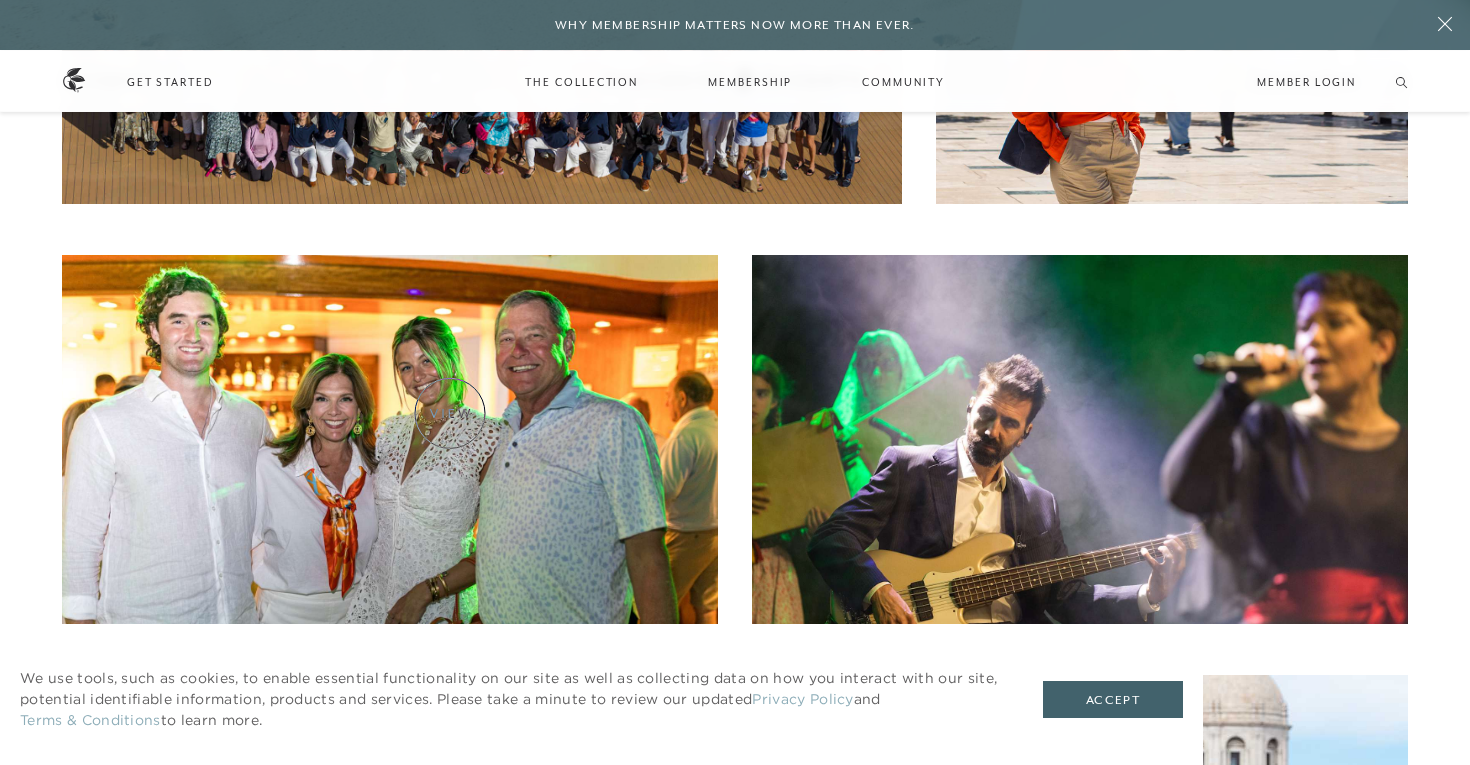 click at bounding box center (390, 440) 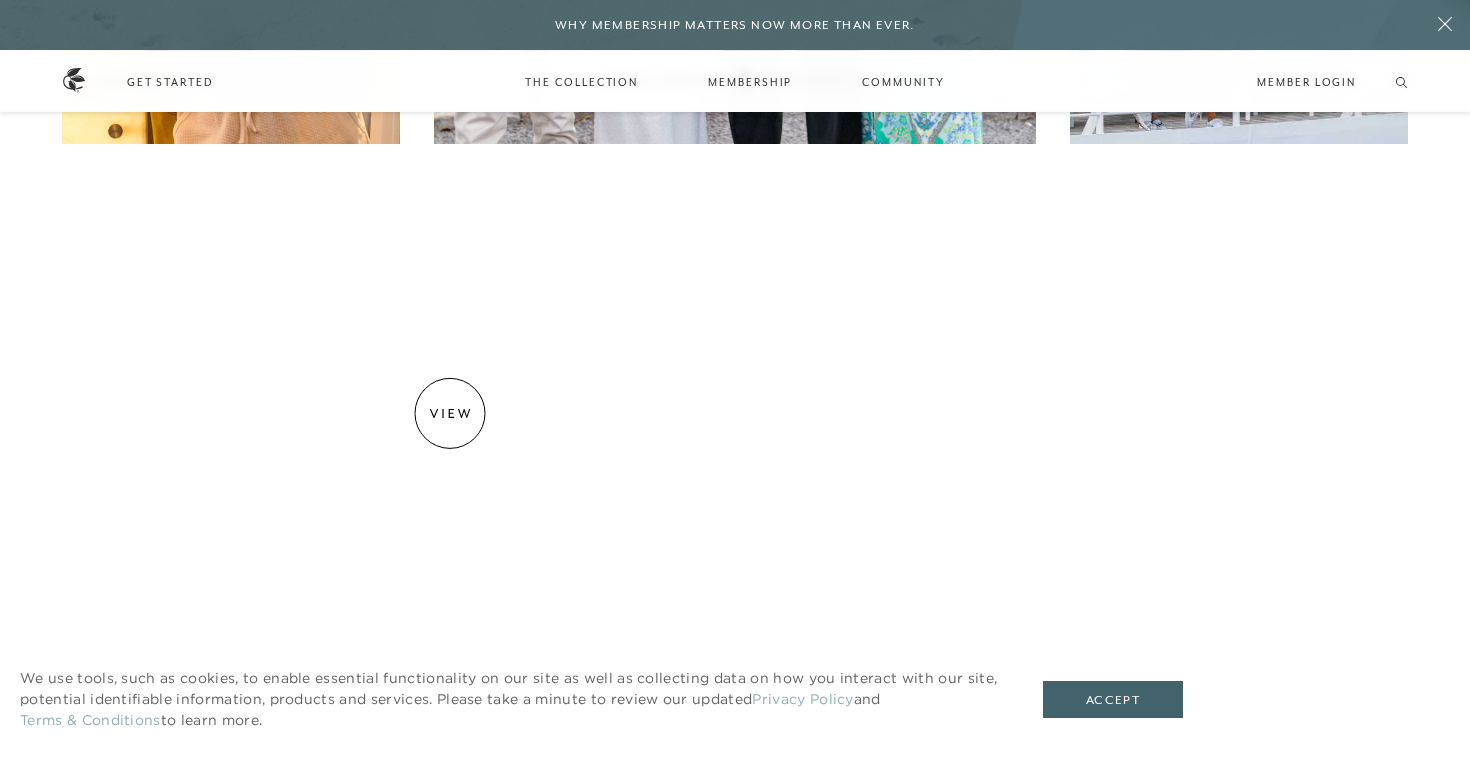 scroll, scrollTop: 5807, scrollLeft: 0, axis: vertical 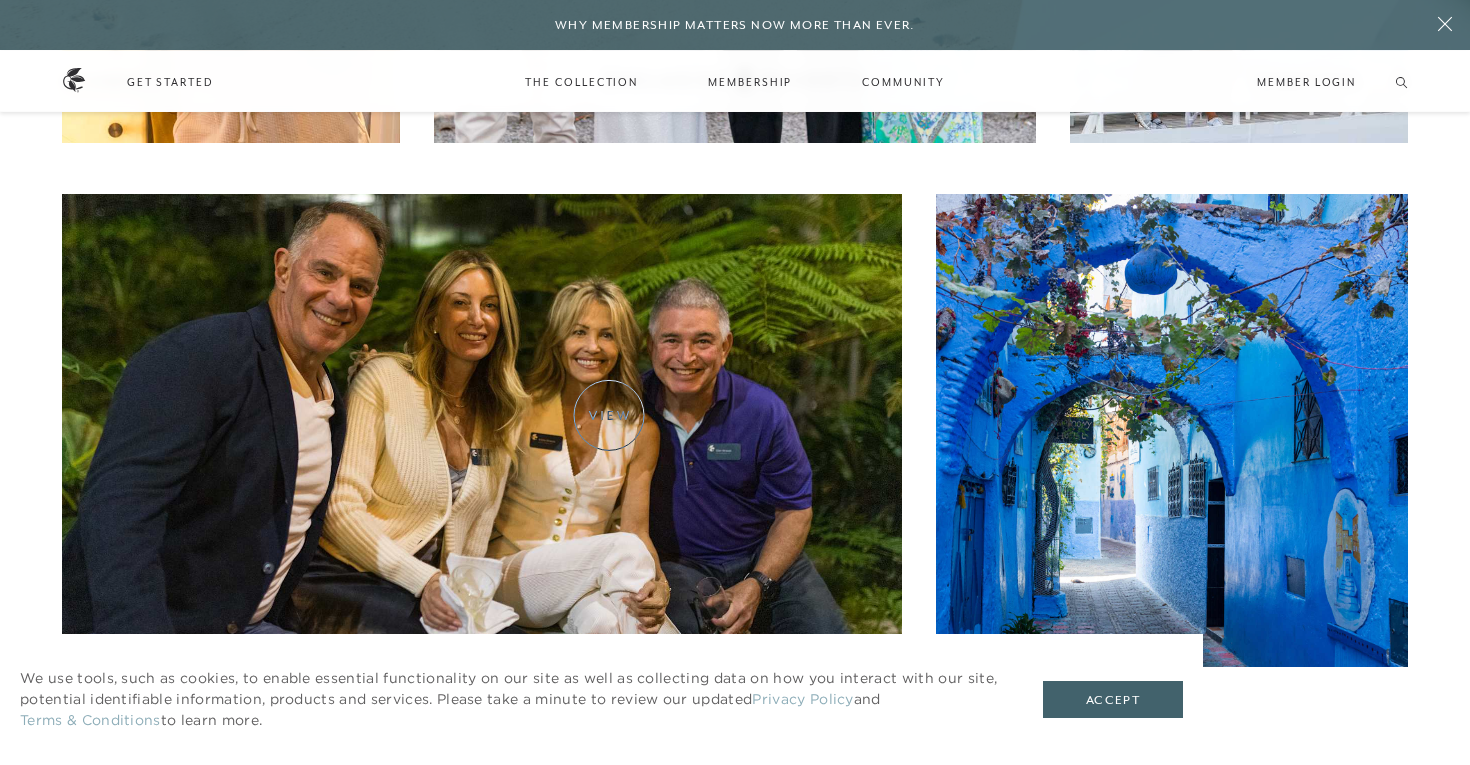 click at bounding box center (482, 431) 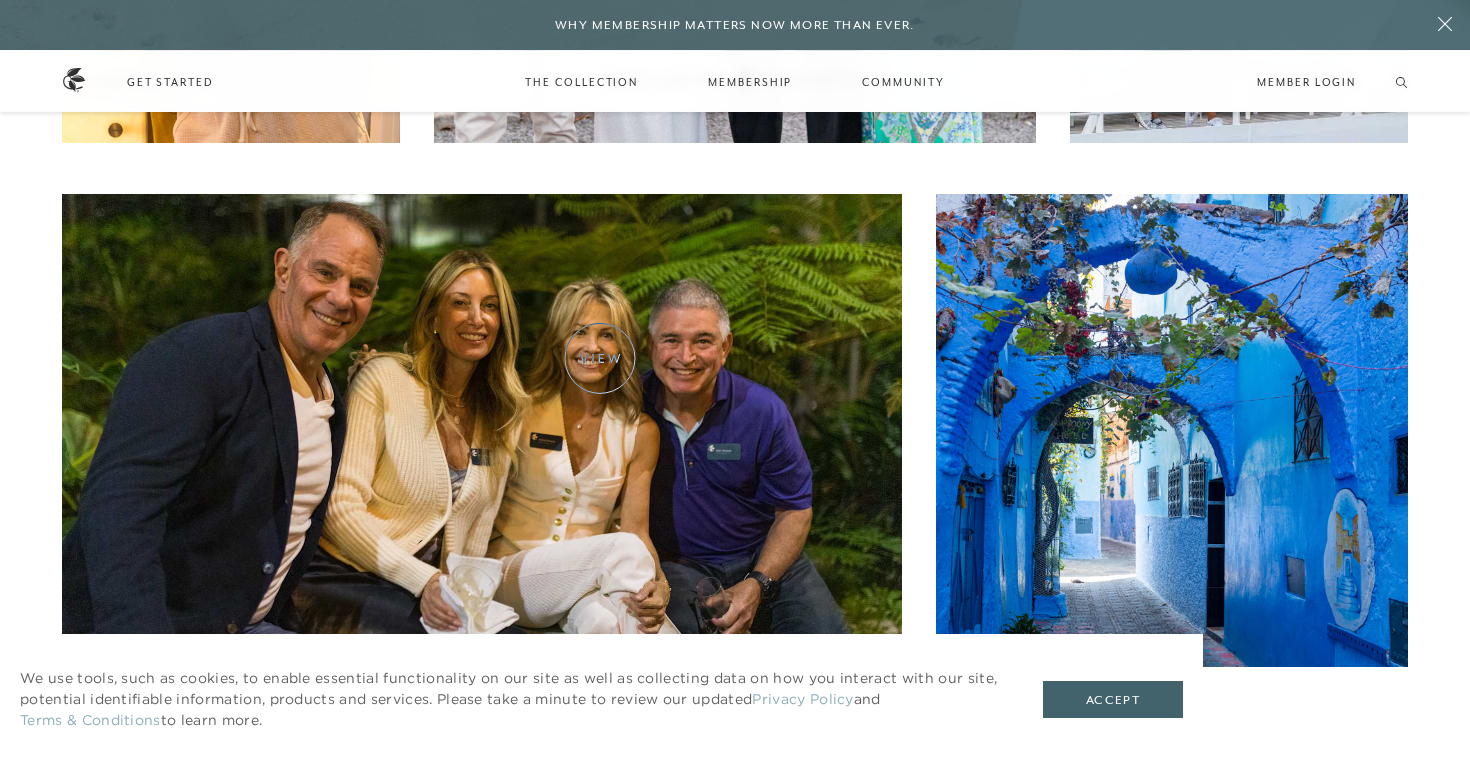 click at bounding box center (482, 431) 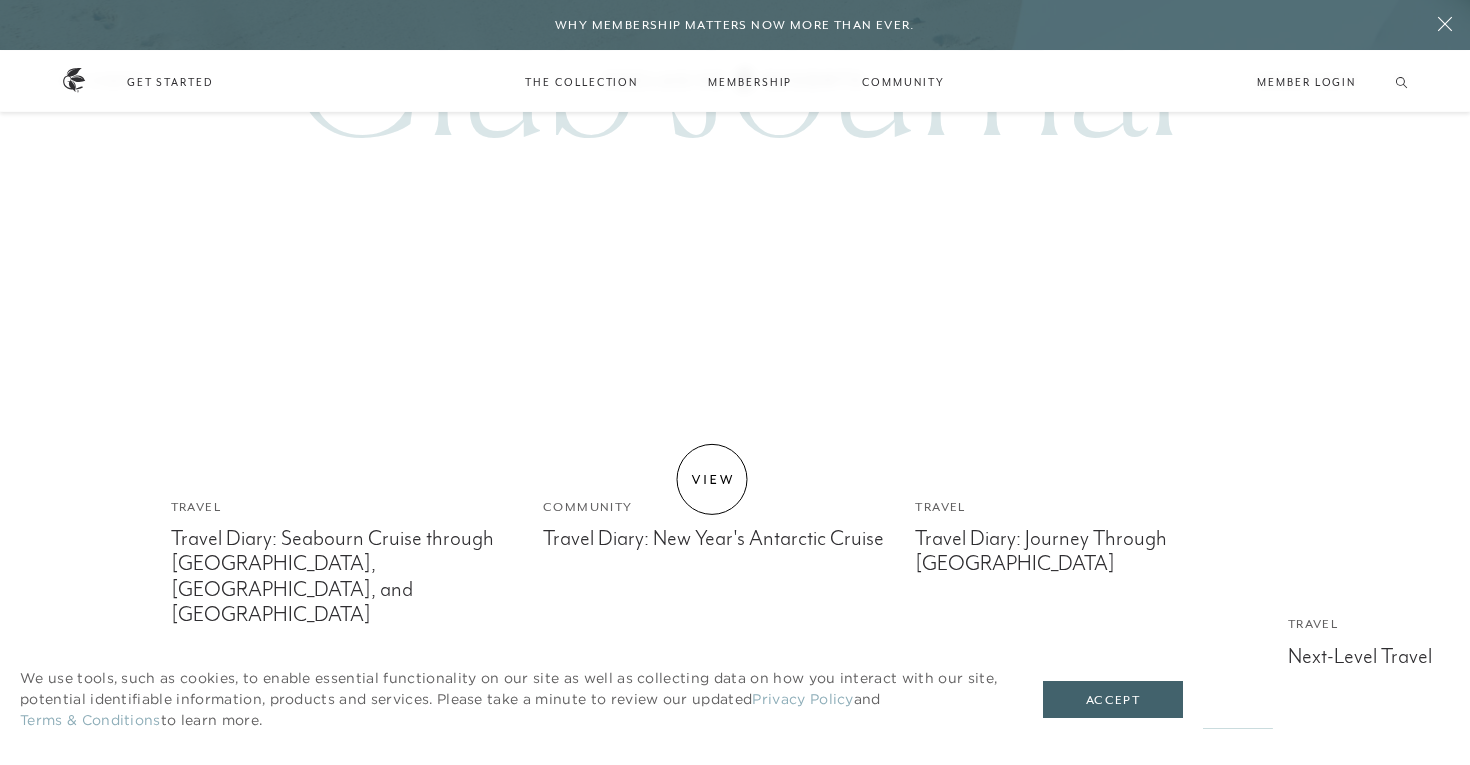 scroll, scrollTop: 6601, scrollLeft: 0, axis: vertical 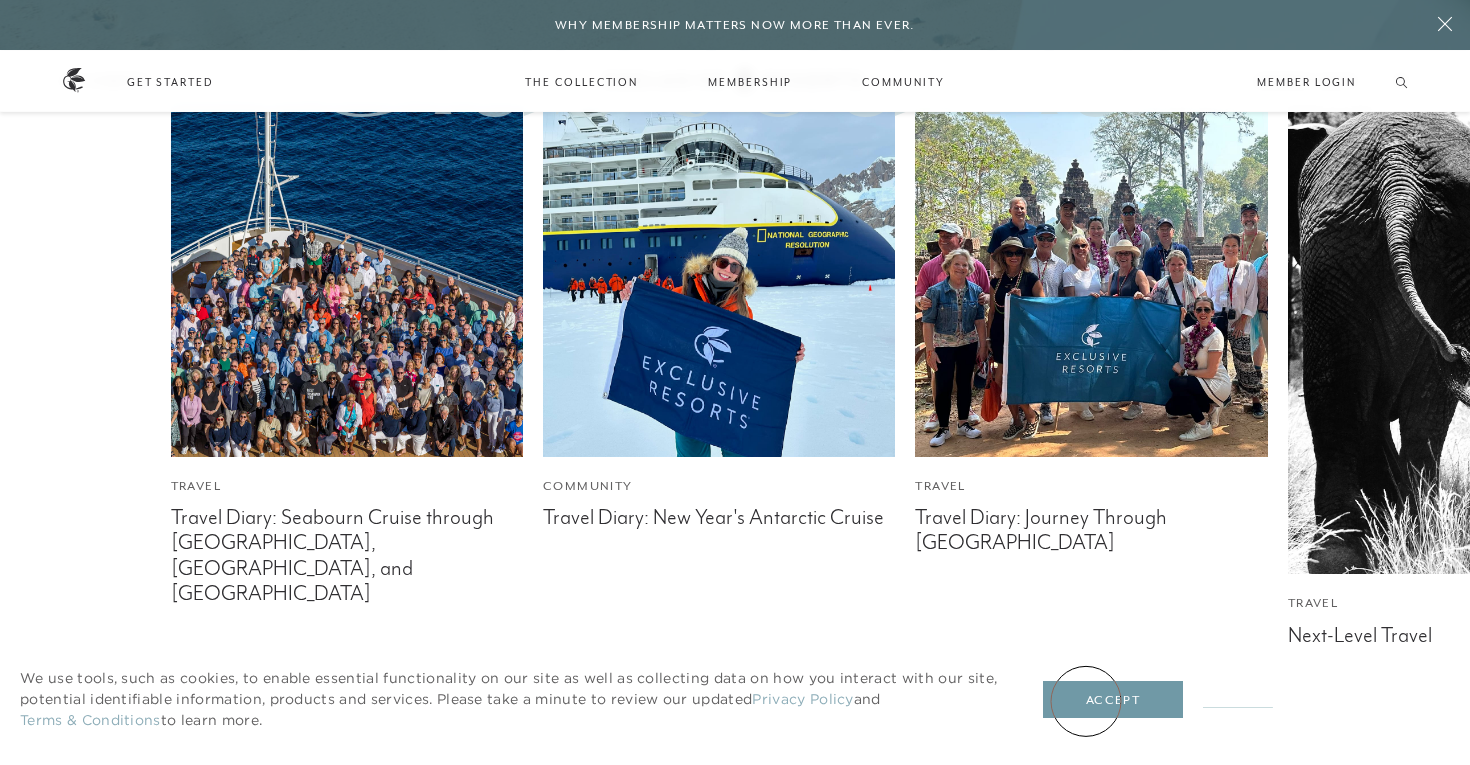click on "Accept" at bounding box center (1113, 700) 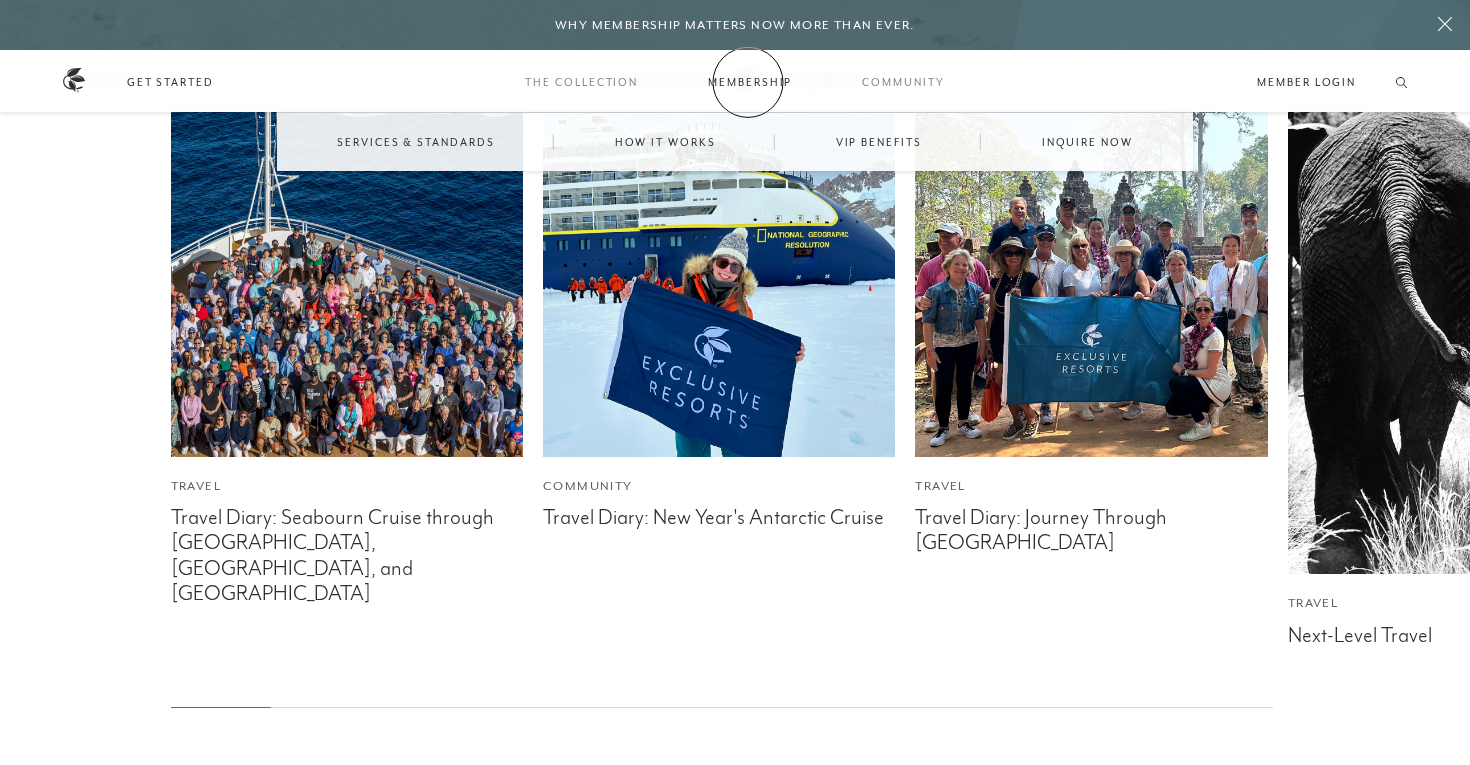 click on "Membership" at bounding box center (750, 82) 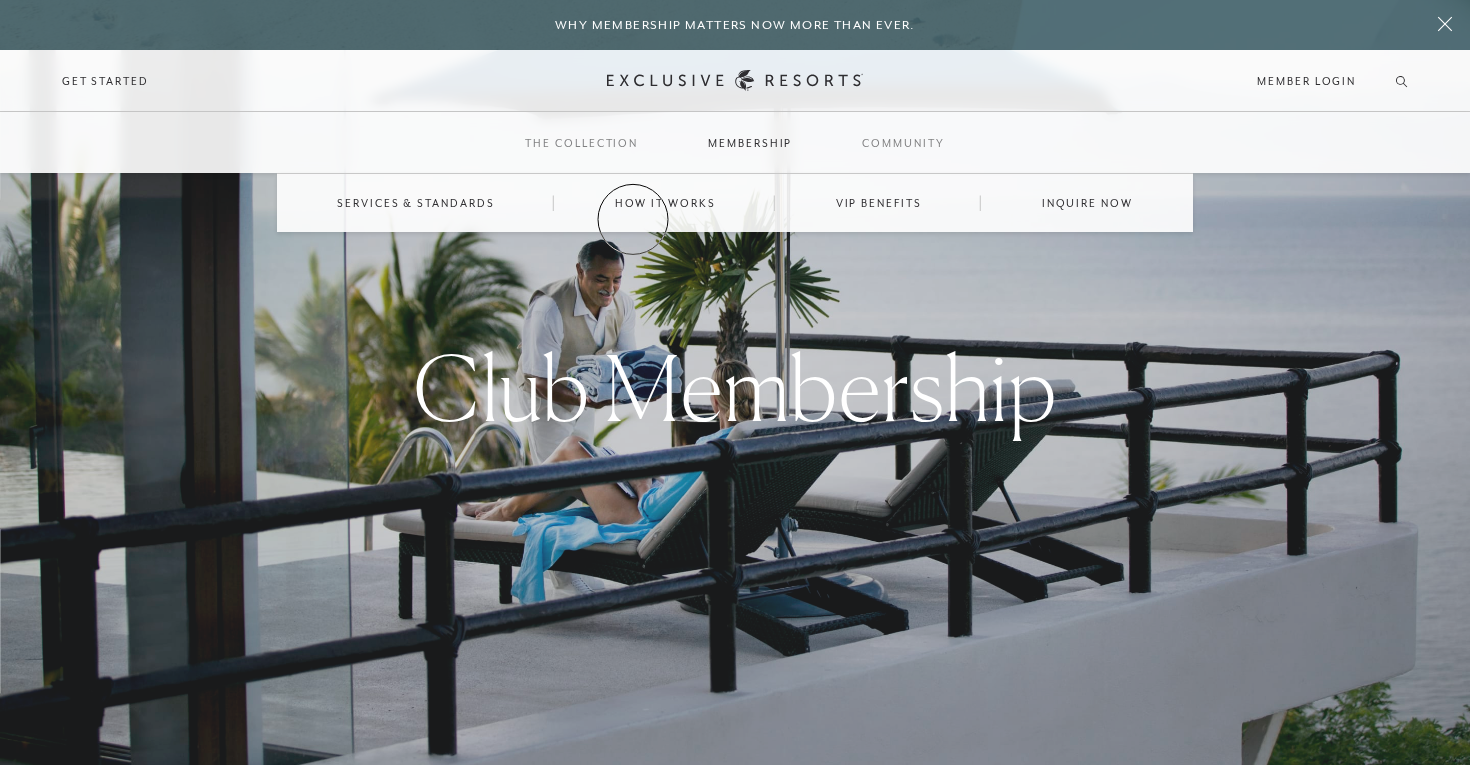 click on "How it works" at bounding box center (665, 203) 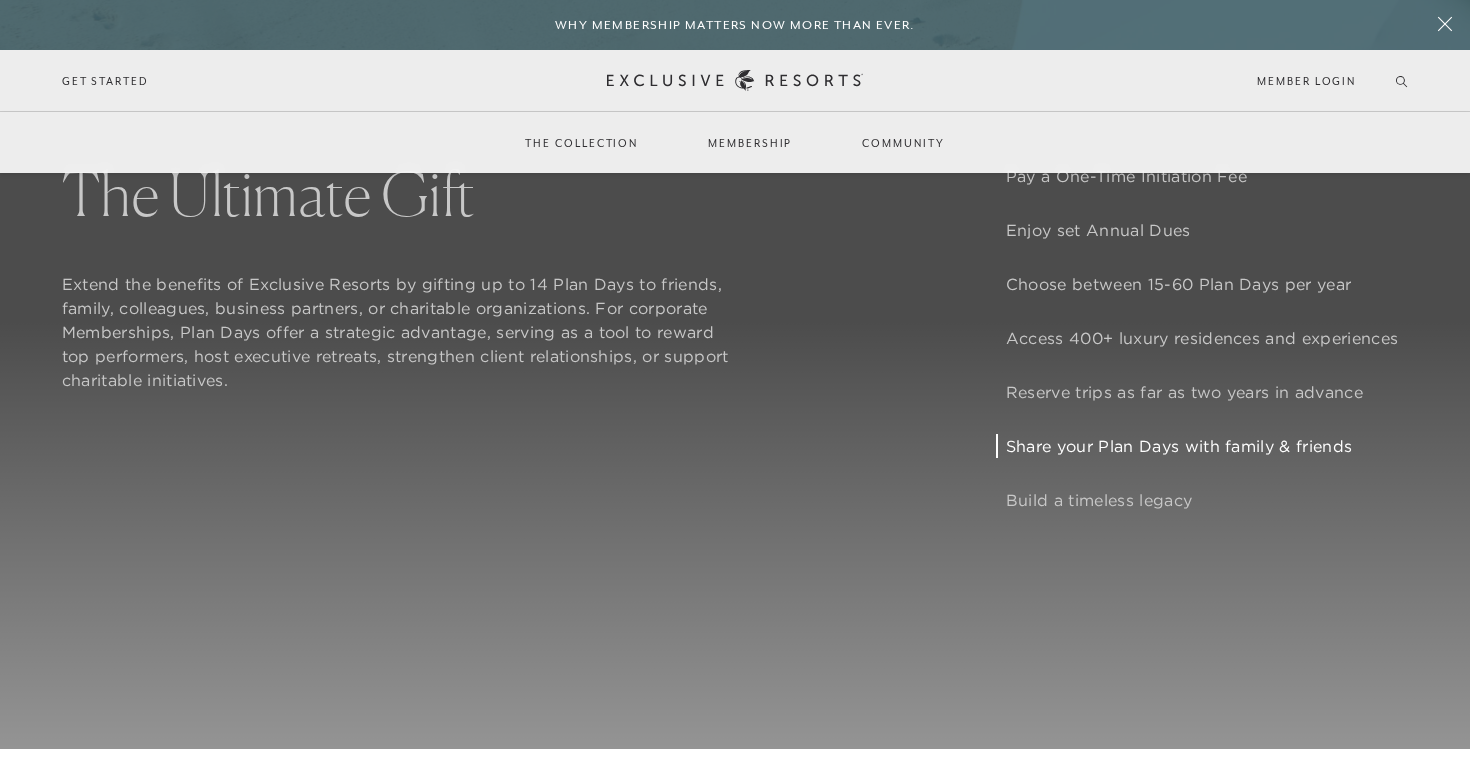 scroll, scrollTop: 1175, scrollLeft: 0, axis: vertical 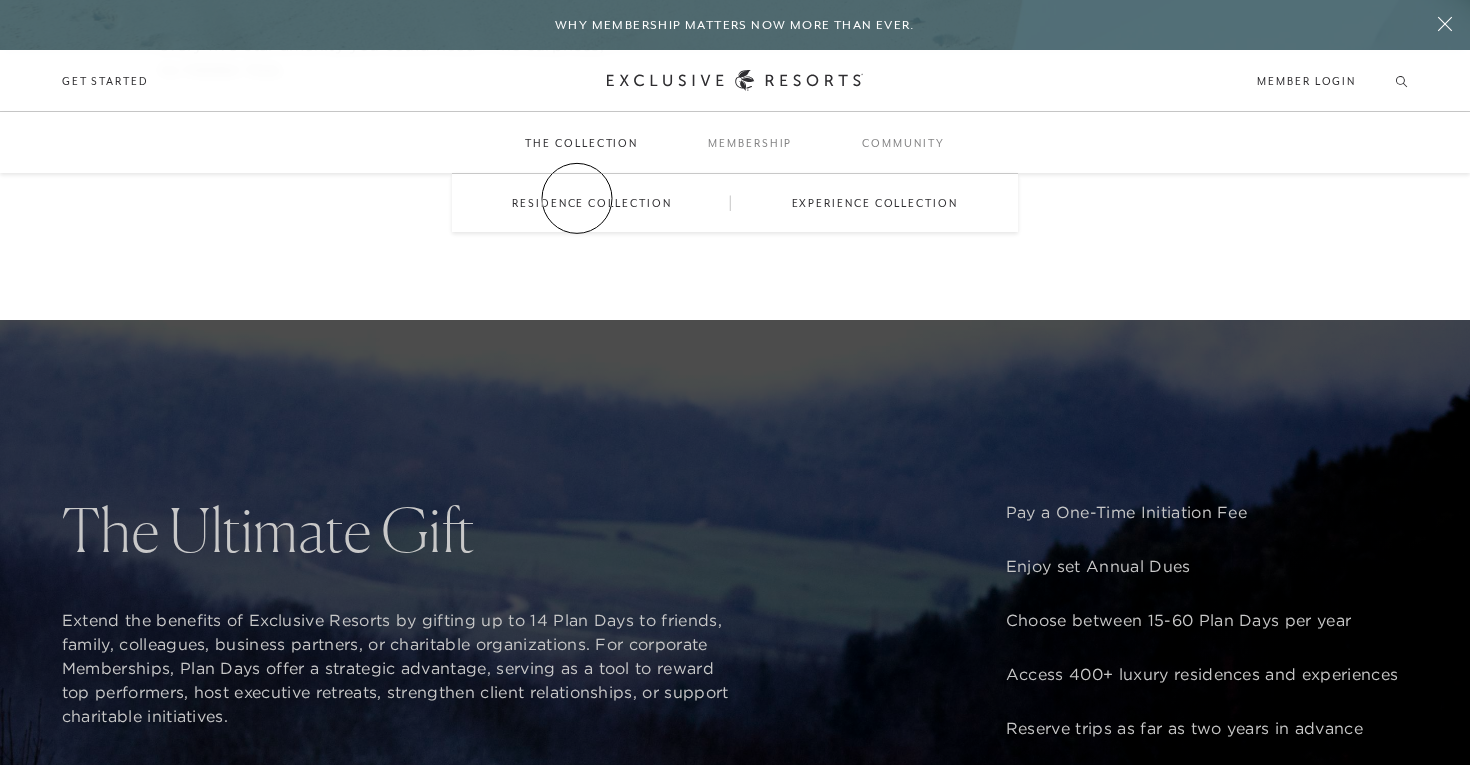 click on "Residence Collection" at bounding box center [591, 203] 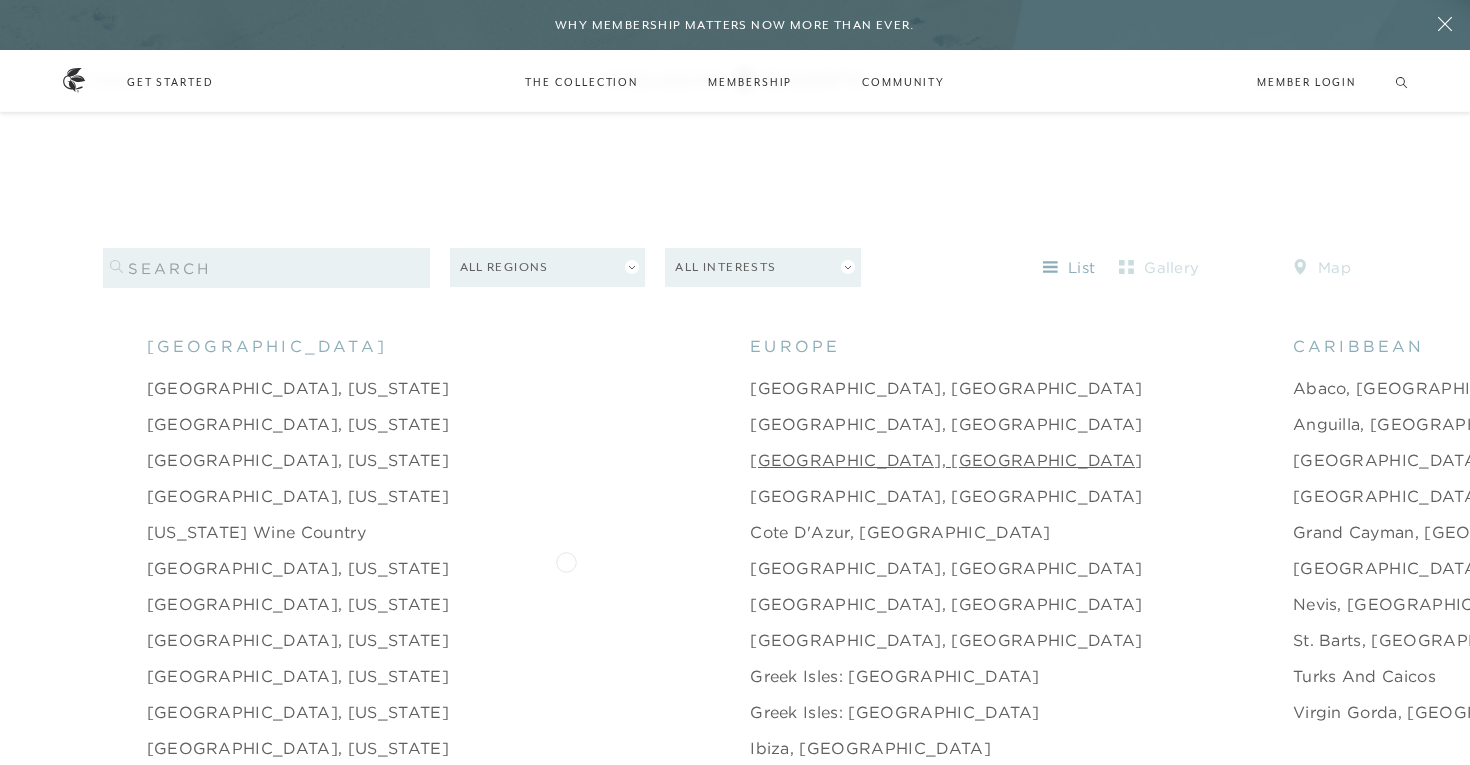 scroll, scrollTop: 1876, scrollLeft: 0, axis: vertical 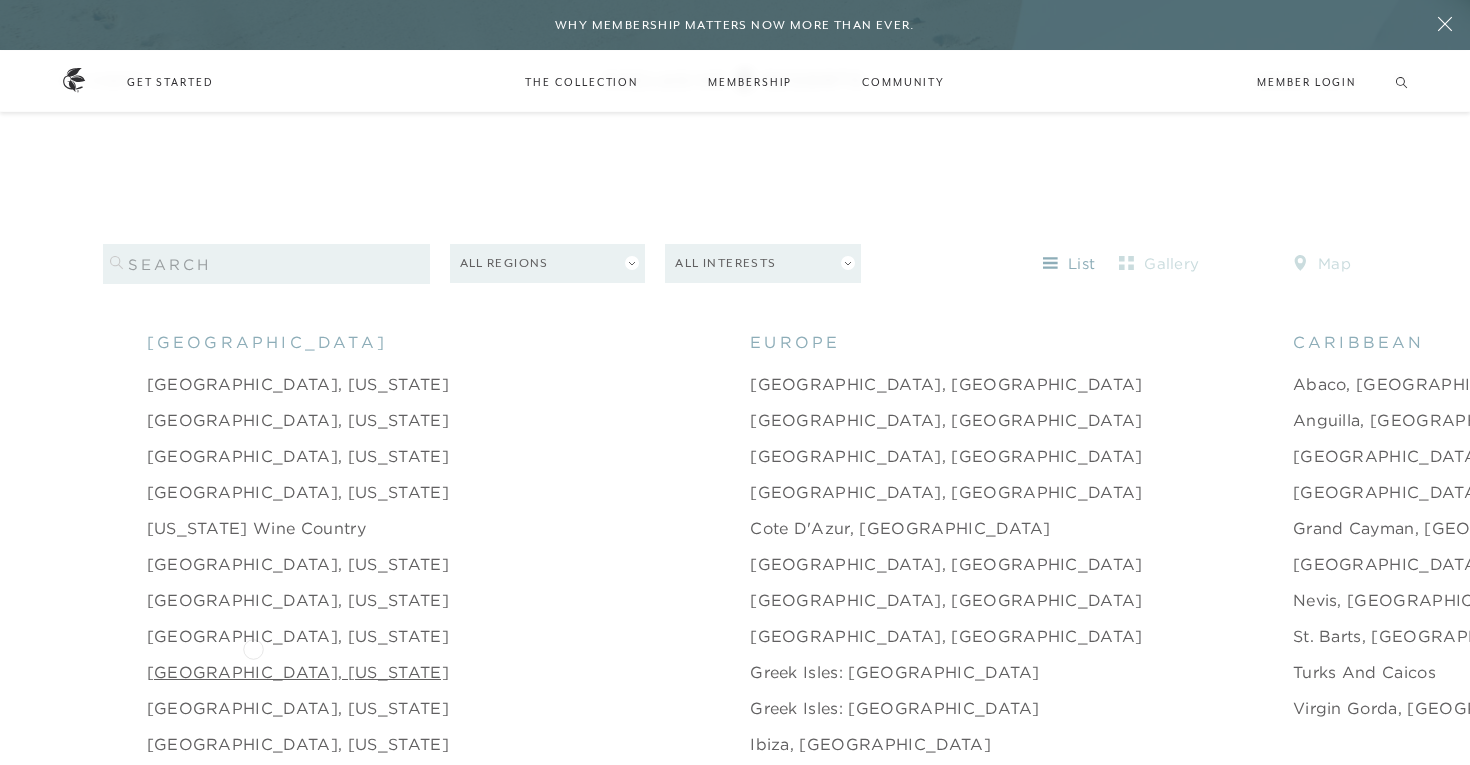 click on "[GEOGRAPHIC_DATA], [US_STATE]" at bounding box center (298, 672) 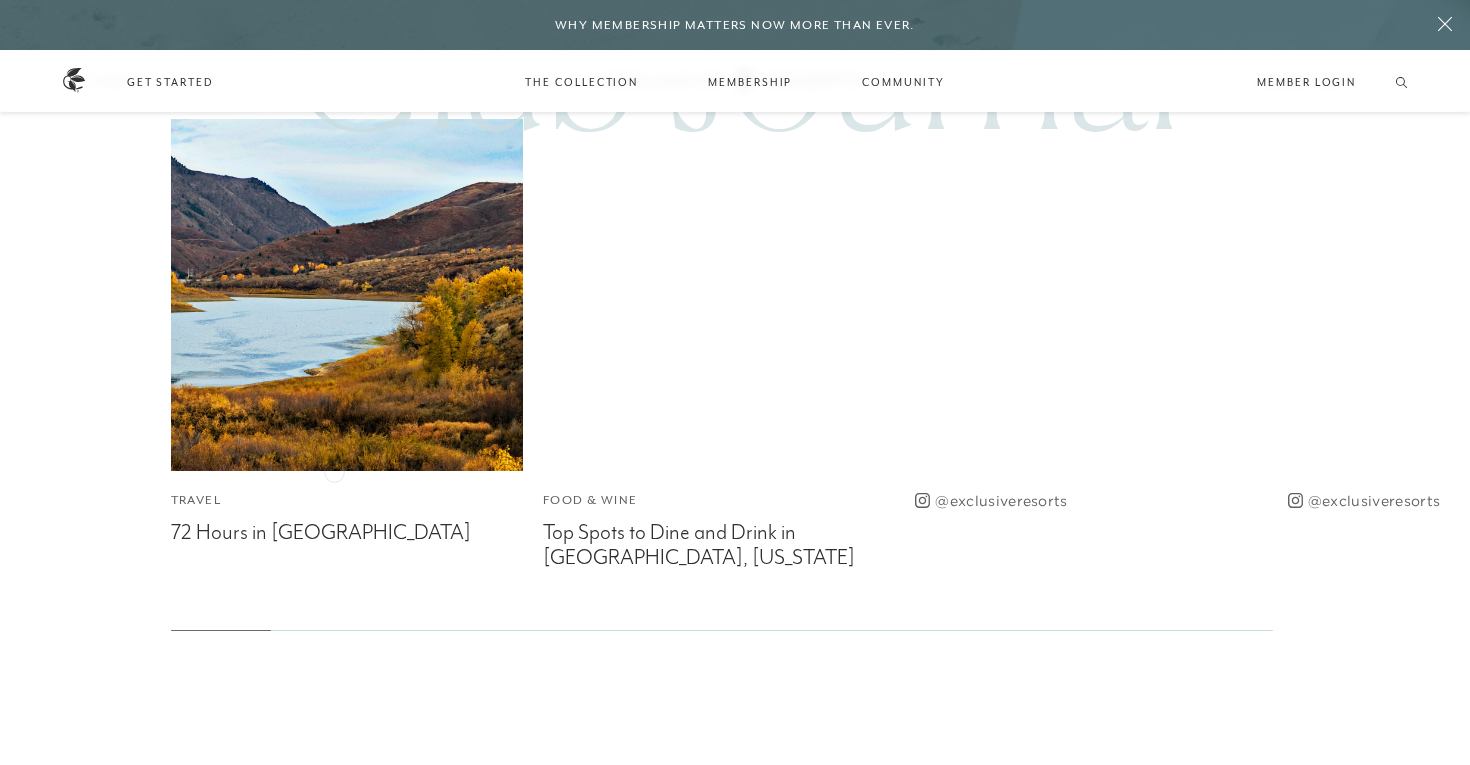 scroll, scrollTop: 6429, scrollLeft: 0, axis: vertical 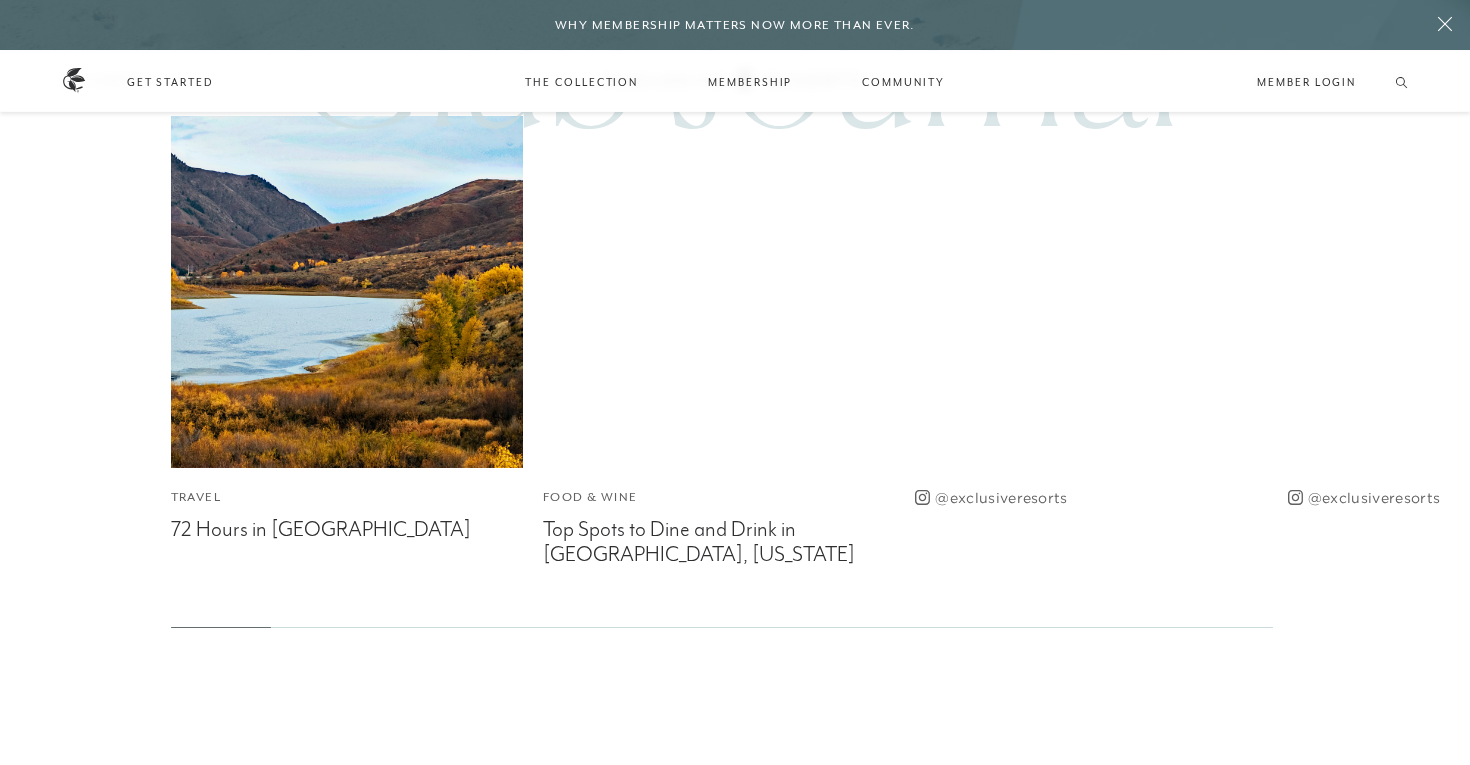 click at bounding box center (346, 292) 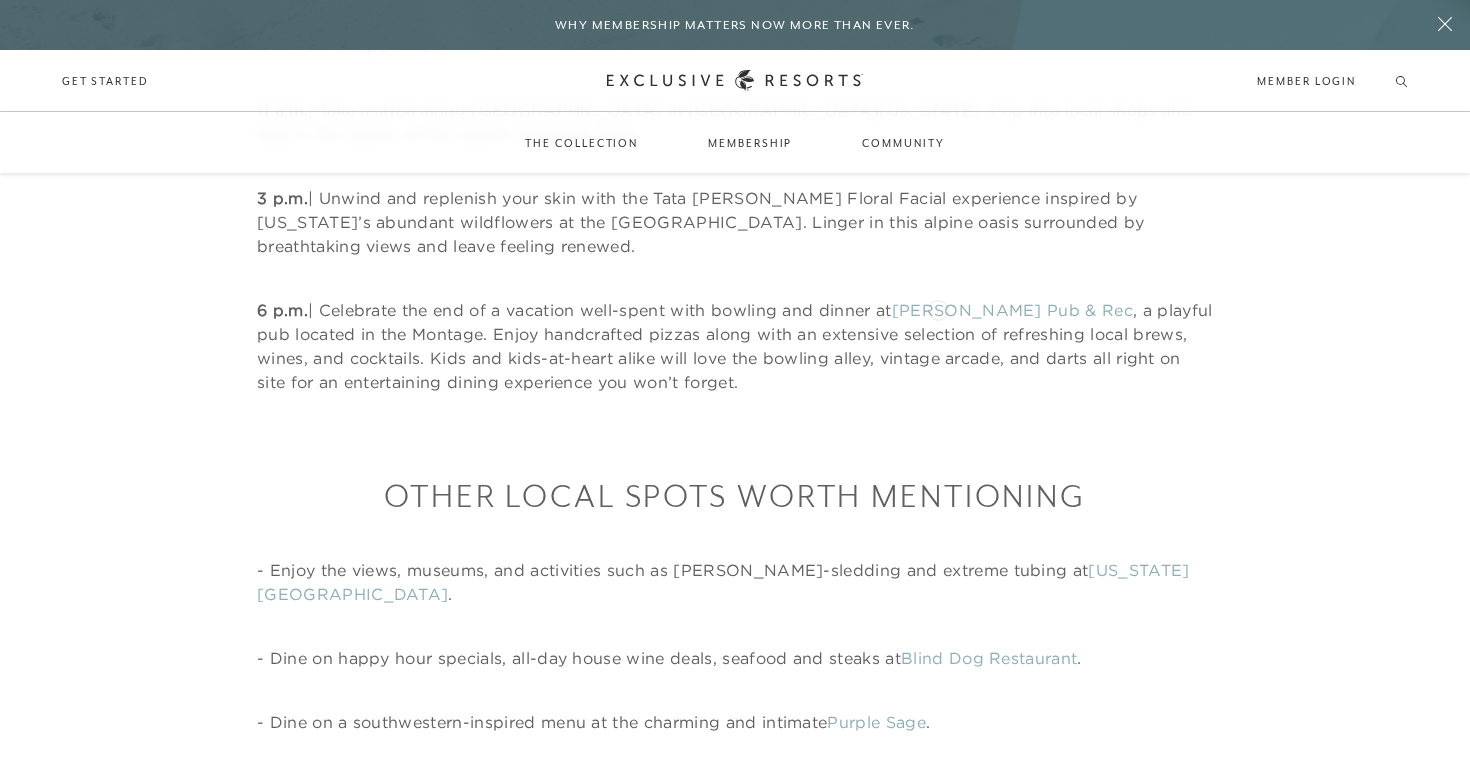 scroll, scrollTop: 2938, scrollLeft: 0, axis: vertical 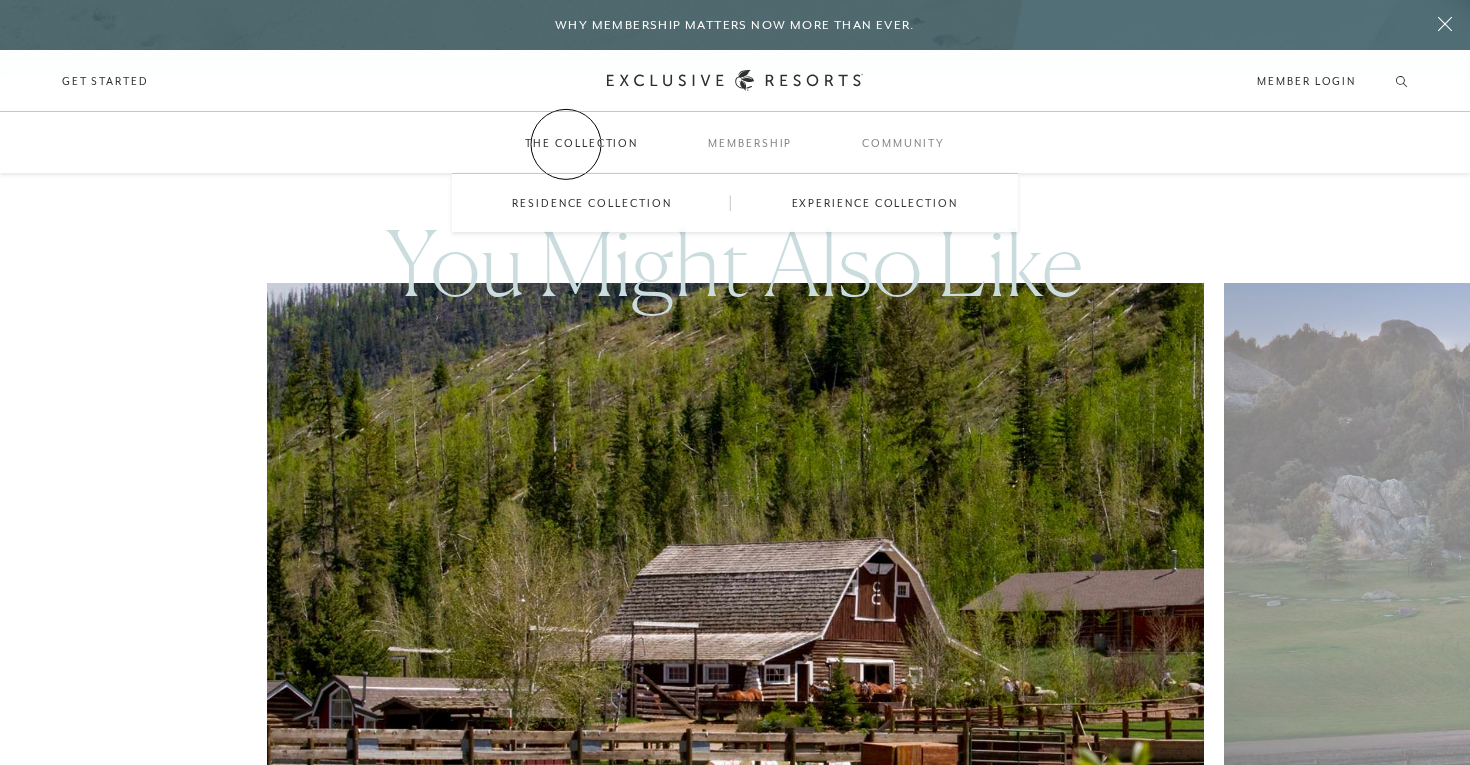 click on "The Collection" at bounding box center (581, 143) 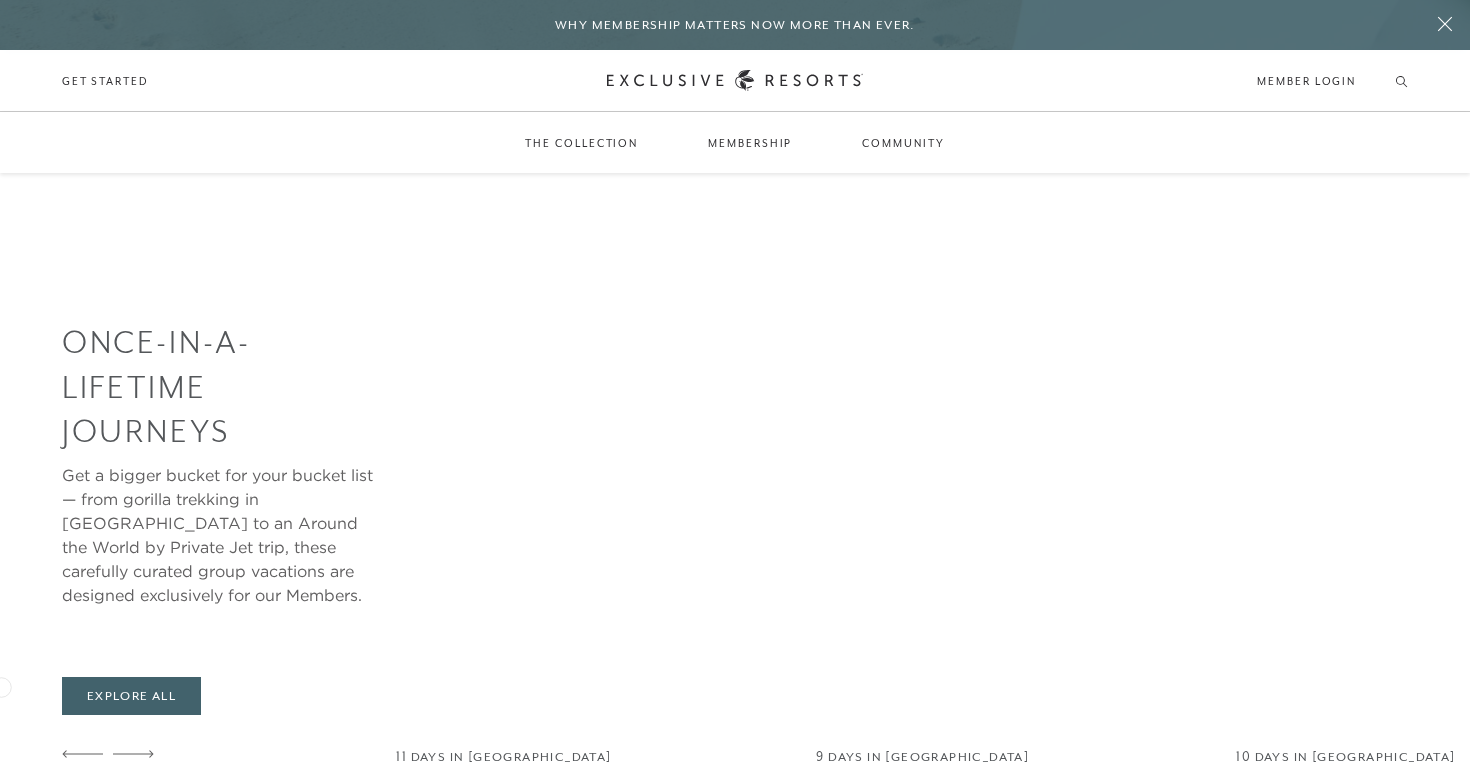 scroll, scrollTop: 6691, scrollLeft: 0, axis: vertical 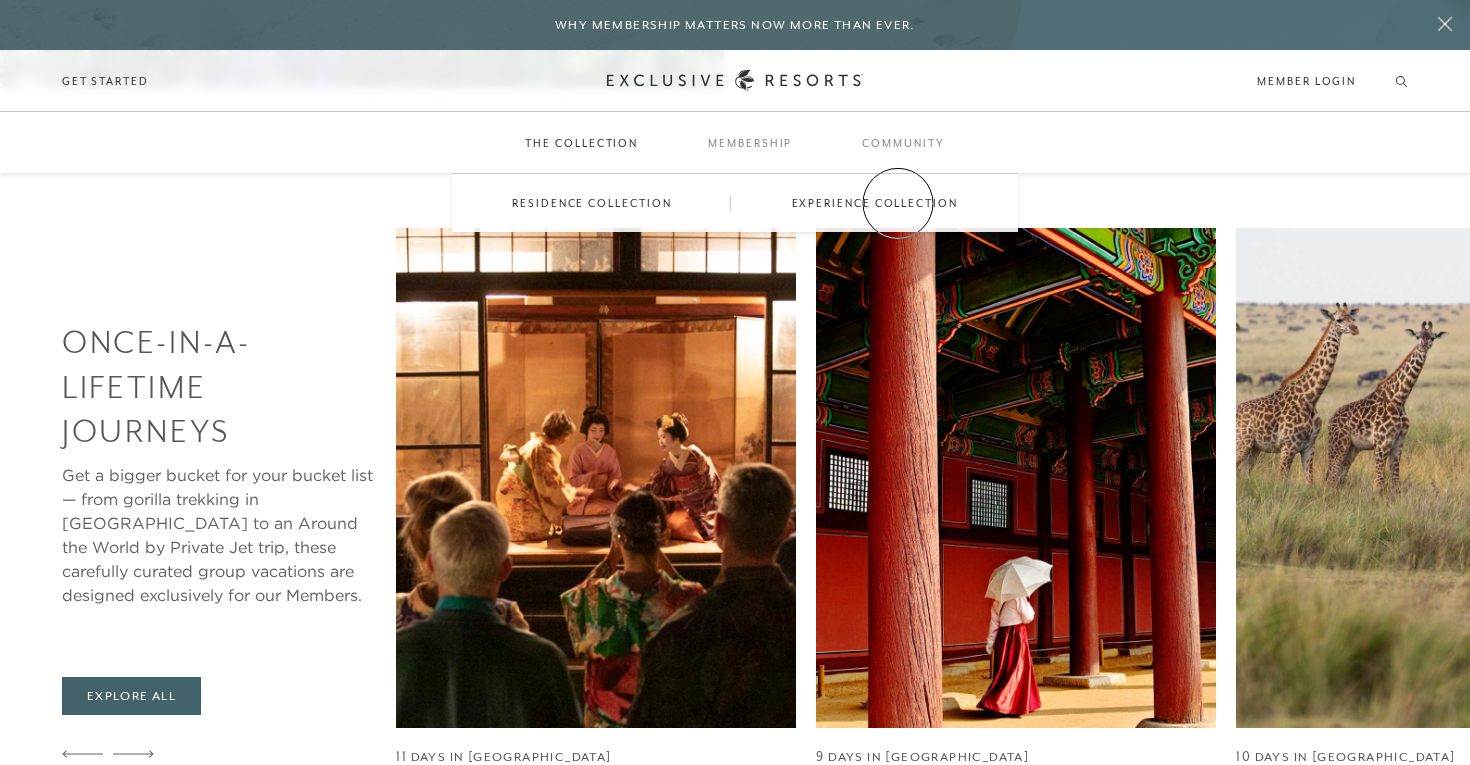 click on "Experience Collection" at bounding box center [875, 203] 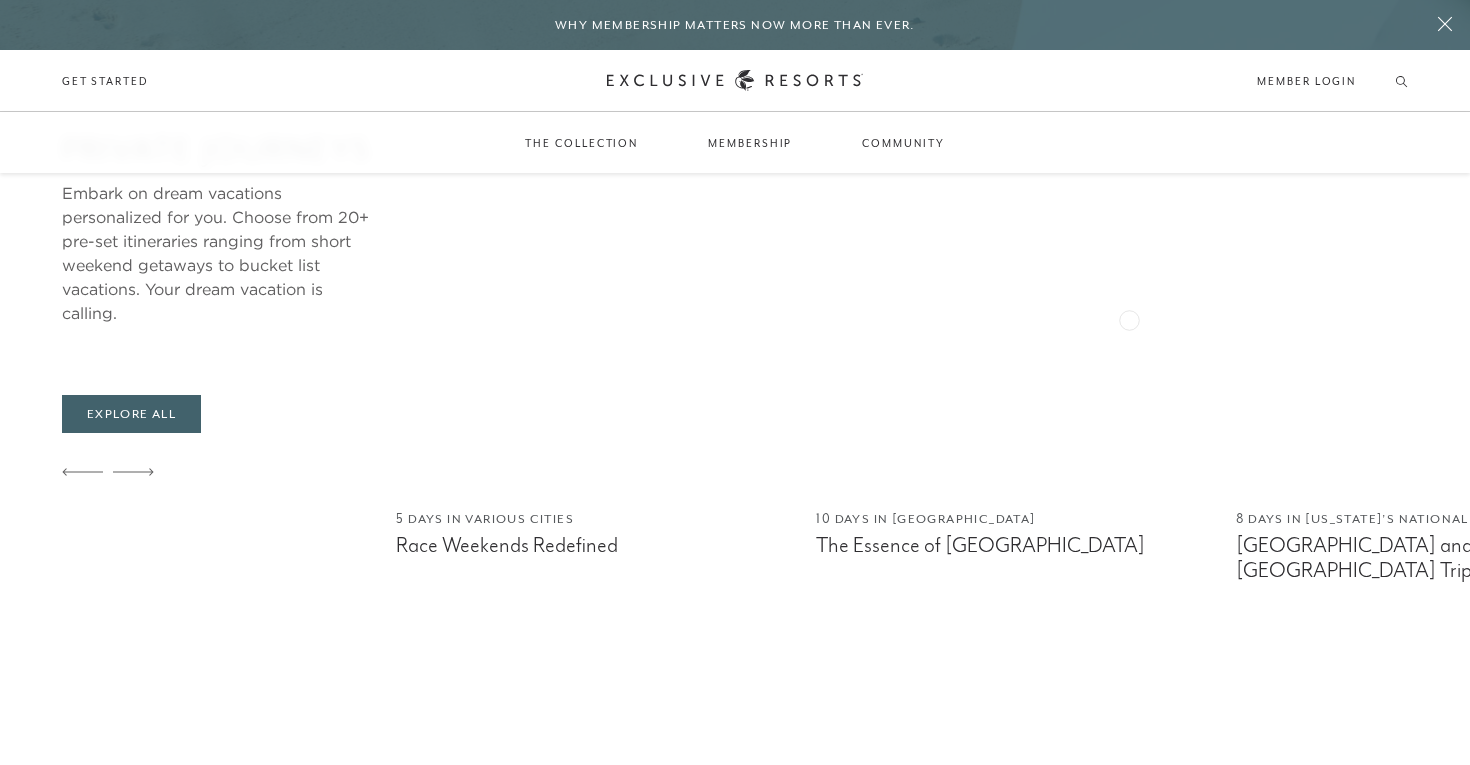 scroll, scrollTop: 1898, scrollLeft: 0, axis: vertical 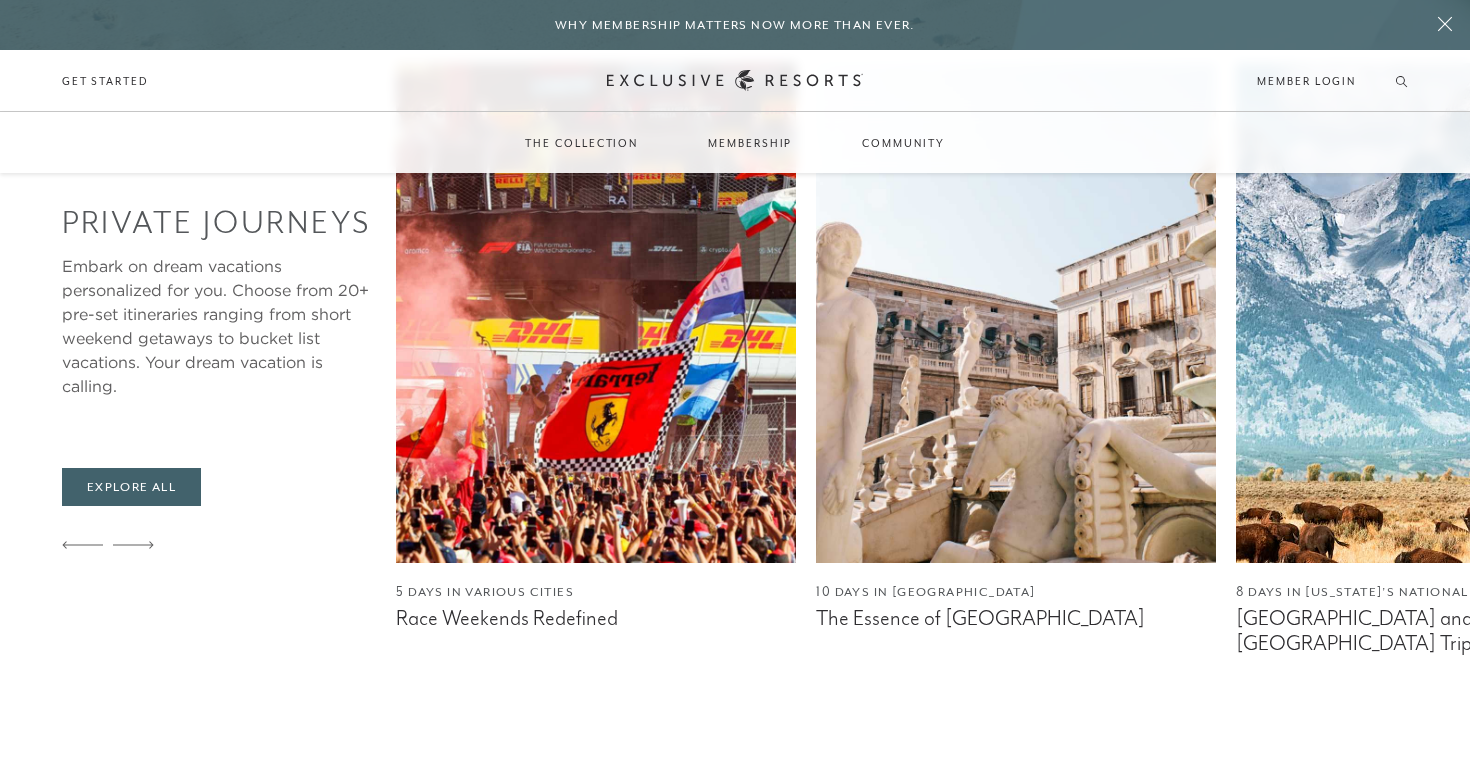 click at bounding box center [1436, 313] 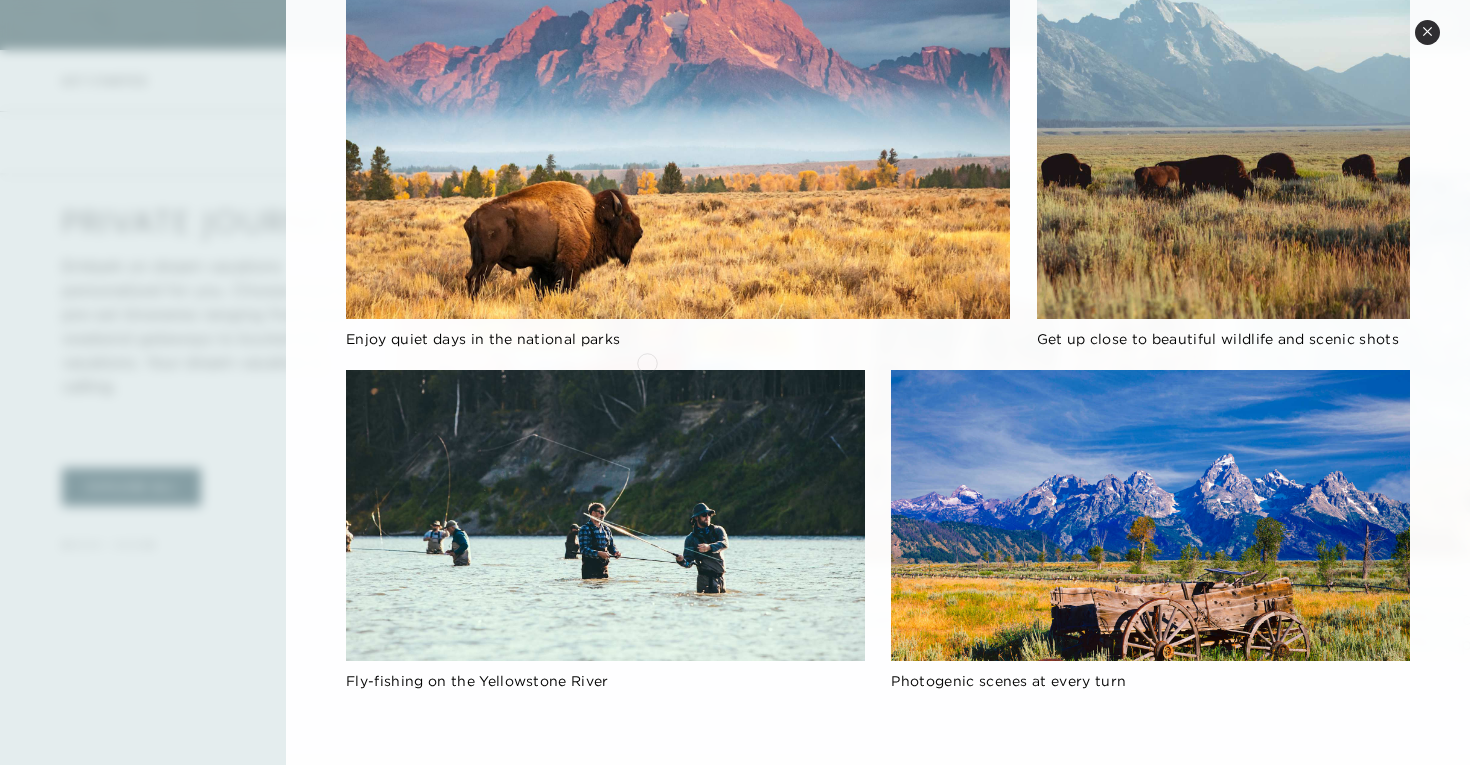 scroll, scrollTop: 1777, scrollLeft: 0, axis: vertical 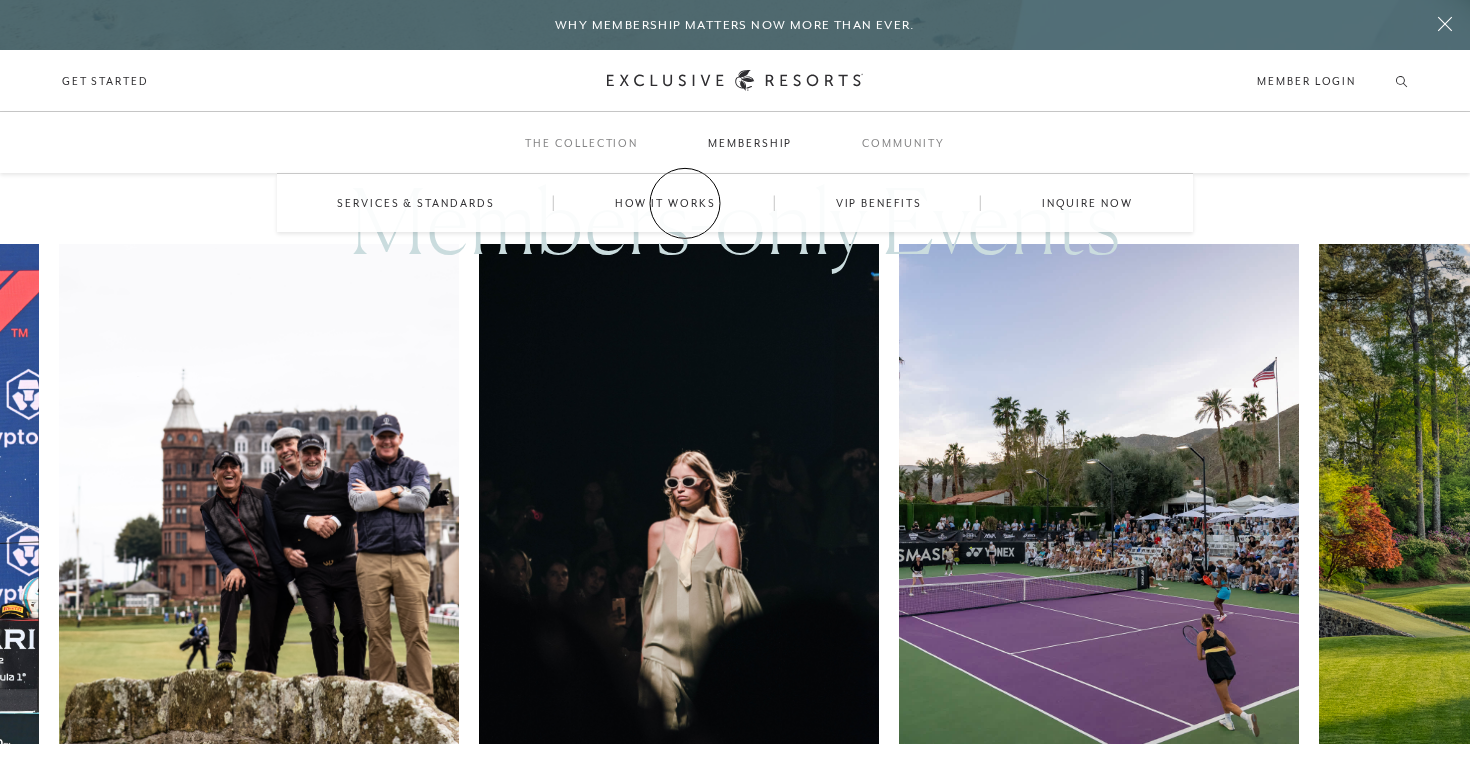 click on "How it works" at bounding box center [665, 203] 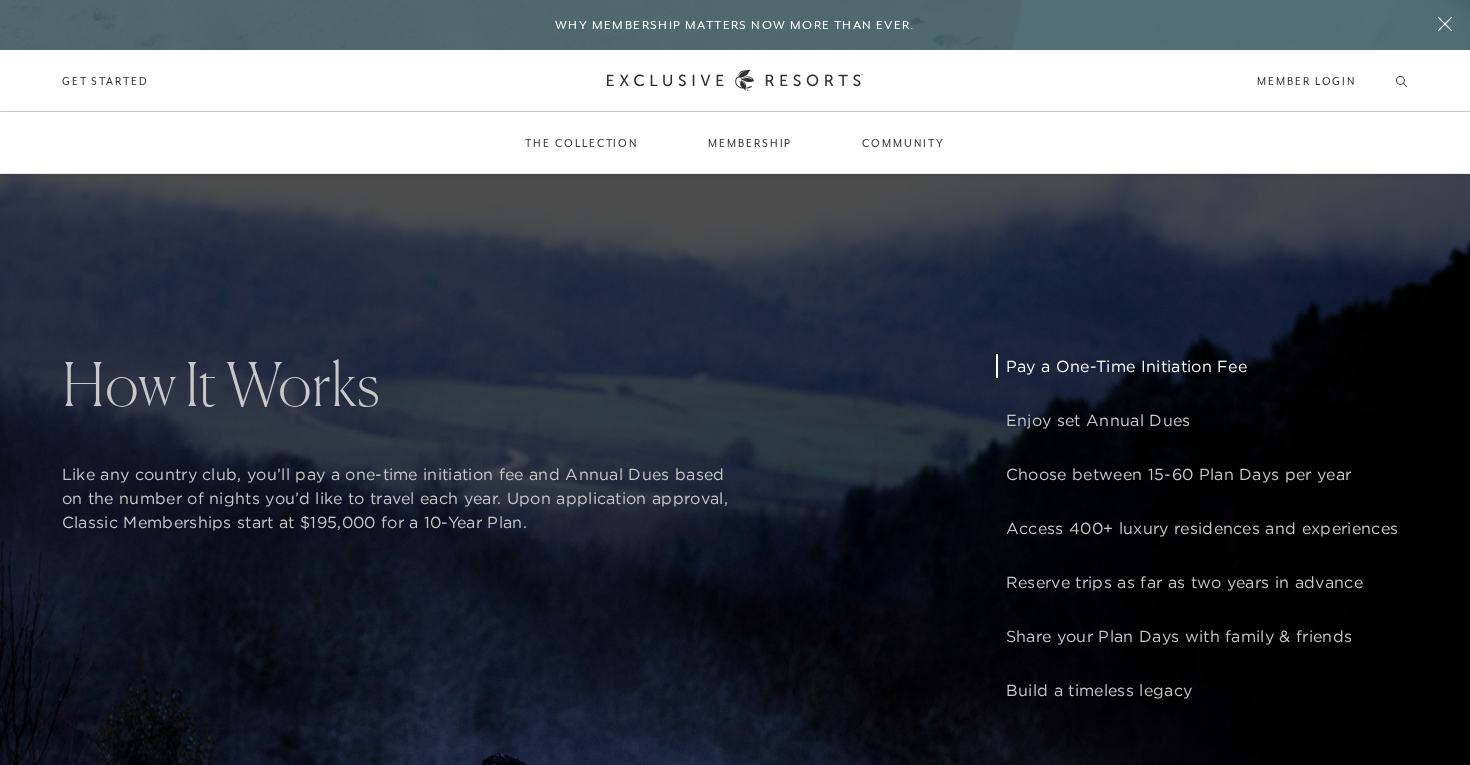 scroll, scrollTop: 1259, scrollLeft: 0, axis: vertical 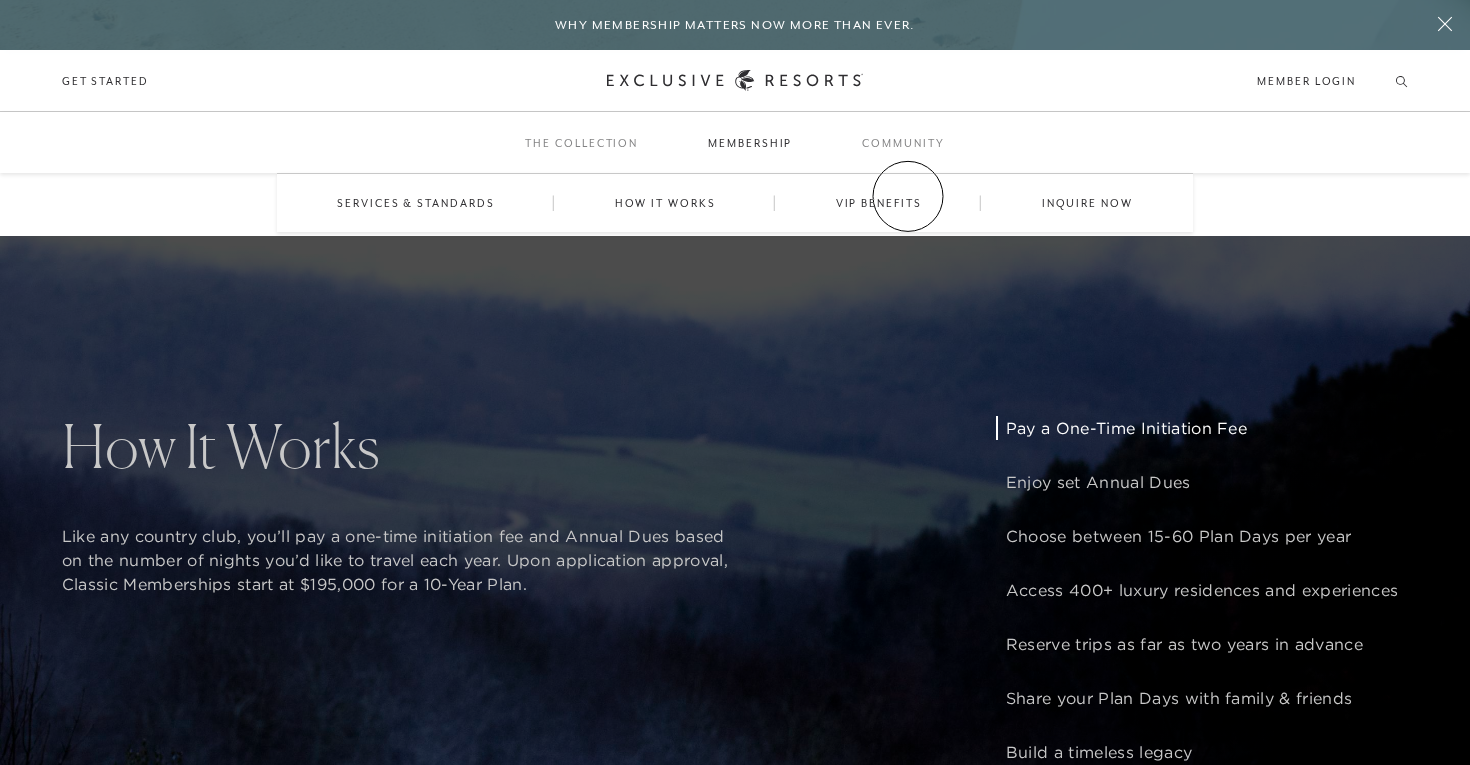 click on "VIP Benefits" at bounding box center (879, 203) 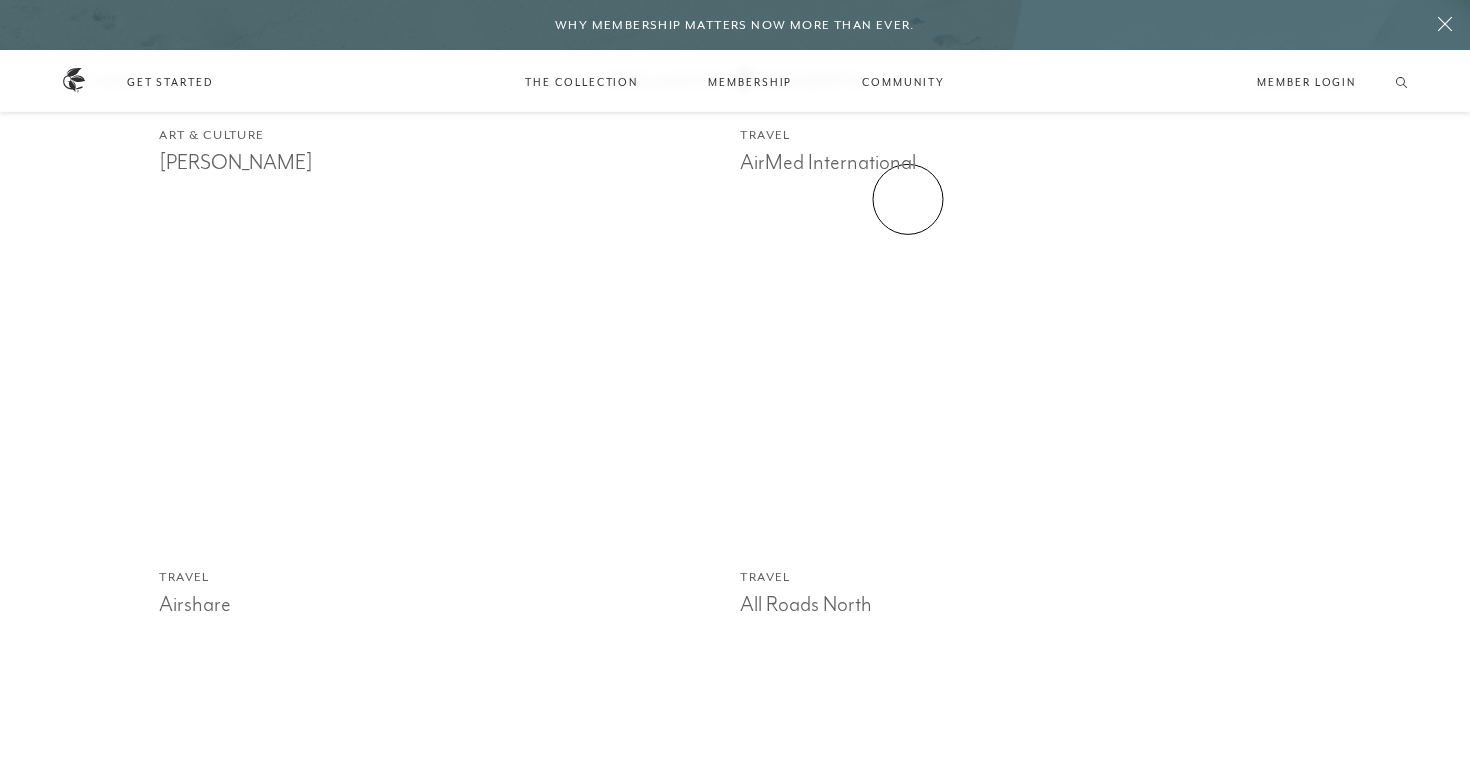 scroll, scrollTop: 2321, scrollLeft: 0, axis: vertical 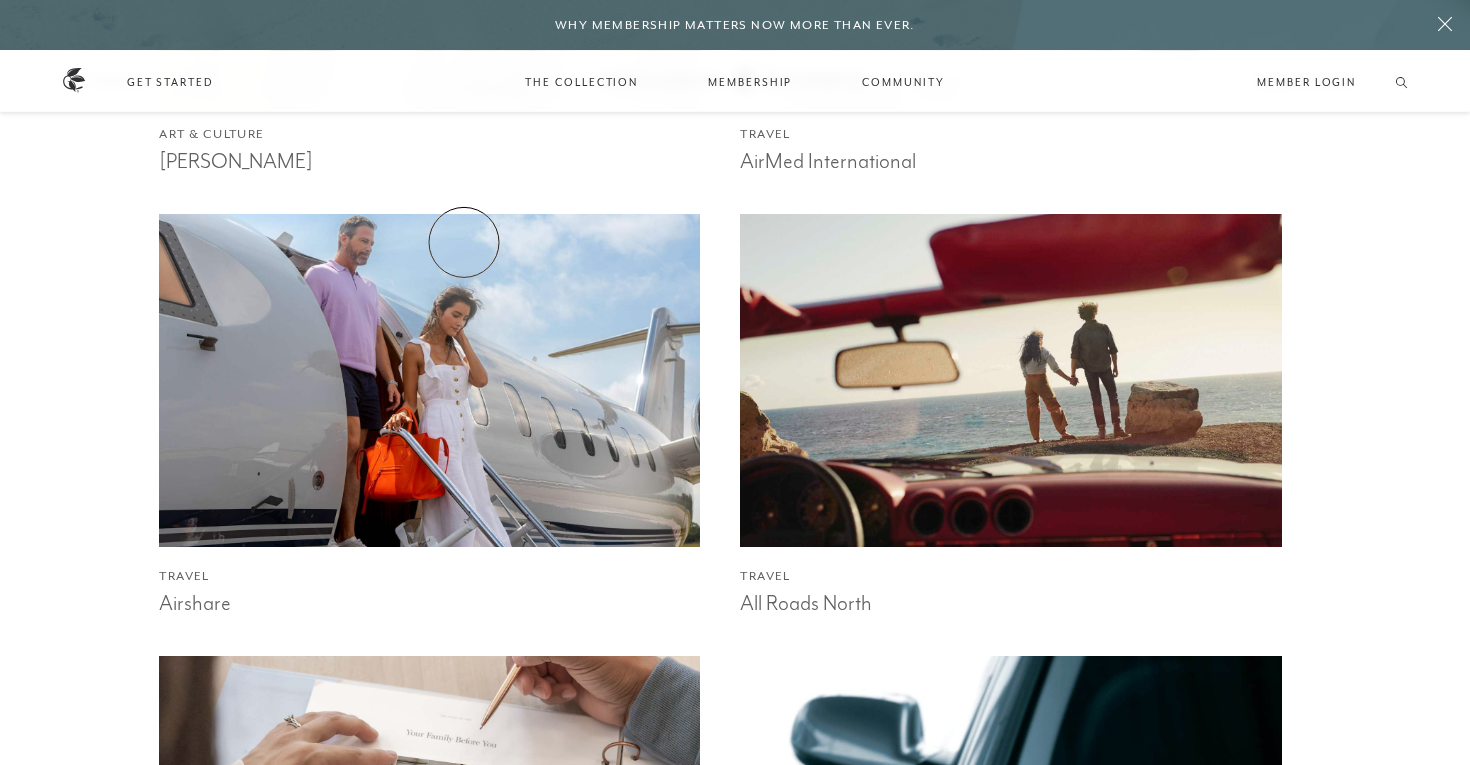 click at bounding box center [430, 380] 